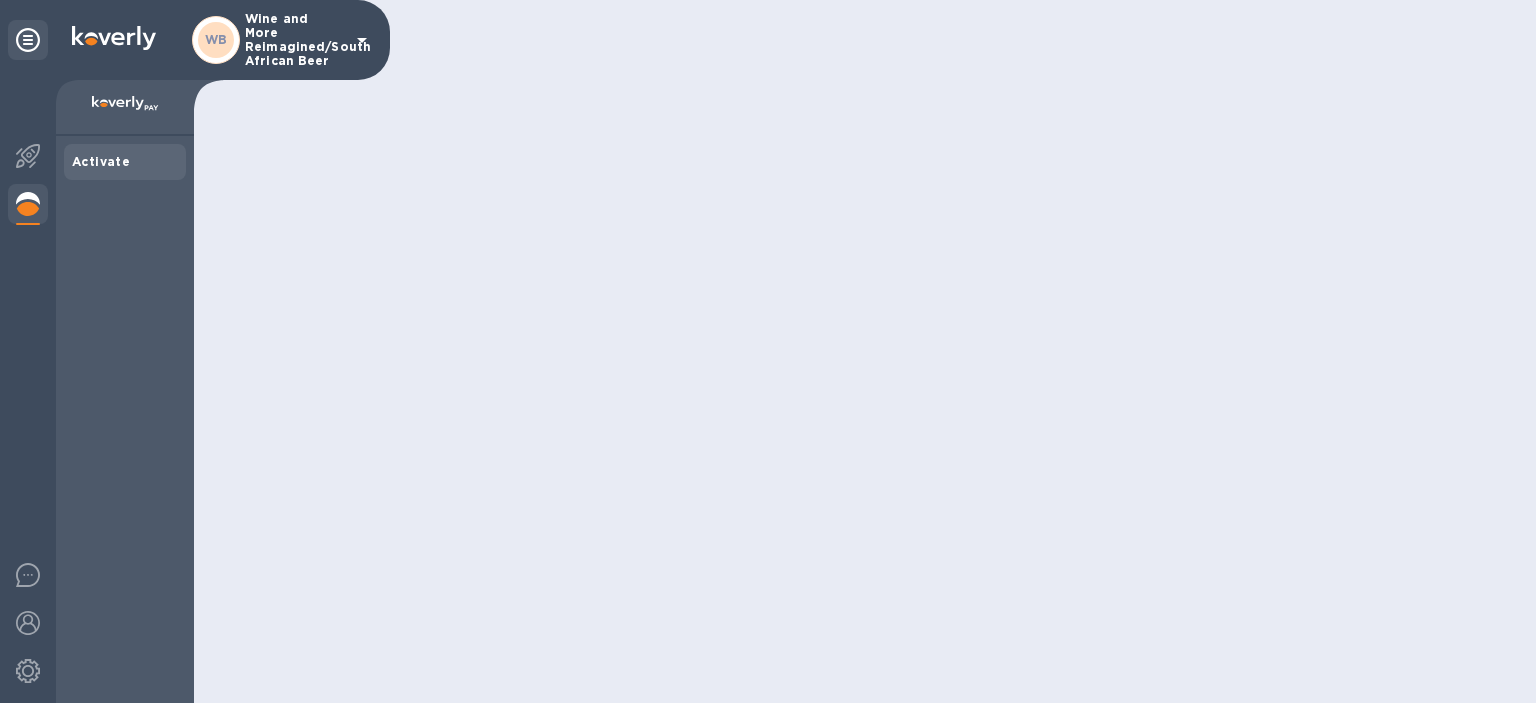 scroll, scrollTop: 0, scrollLeft: 0, axis: both 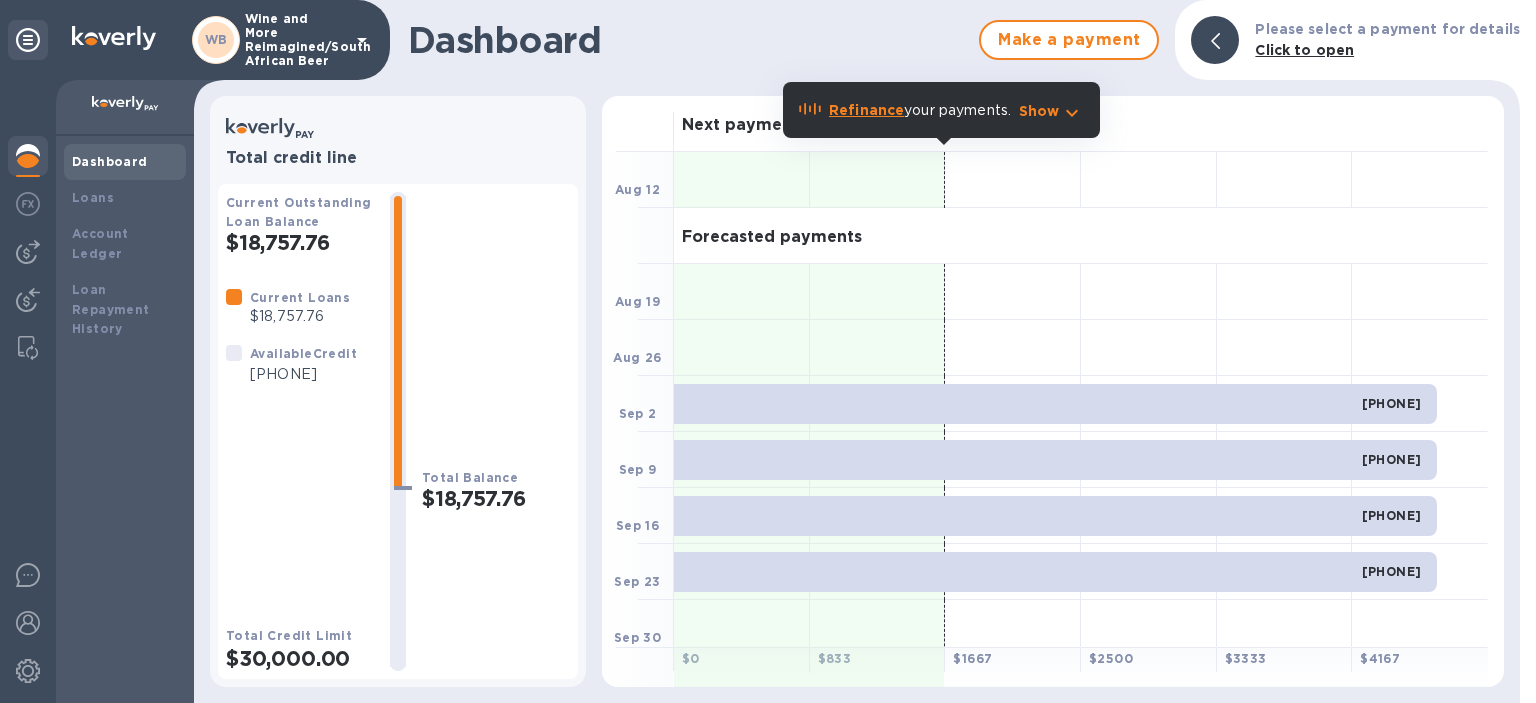 click on "Dashboard" at bounding box center (125, 162) 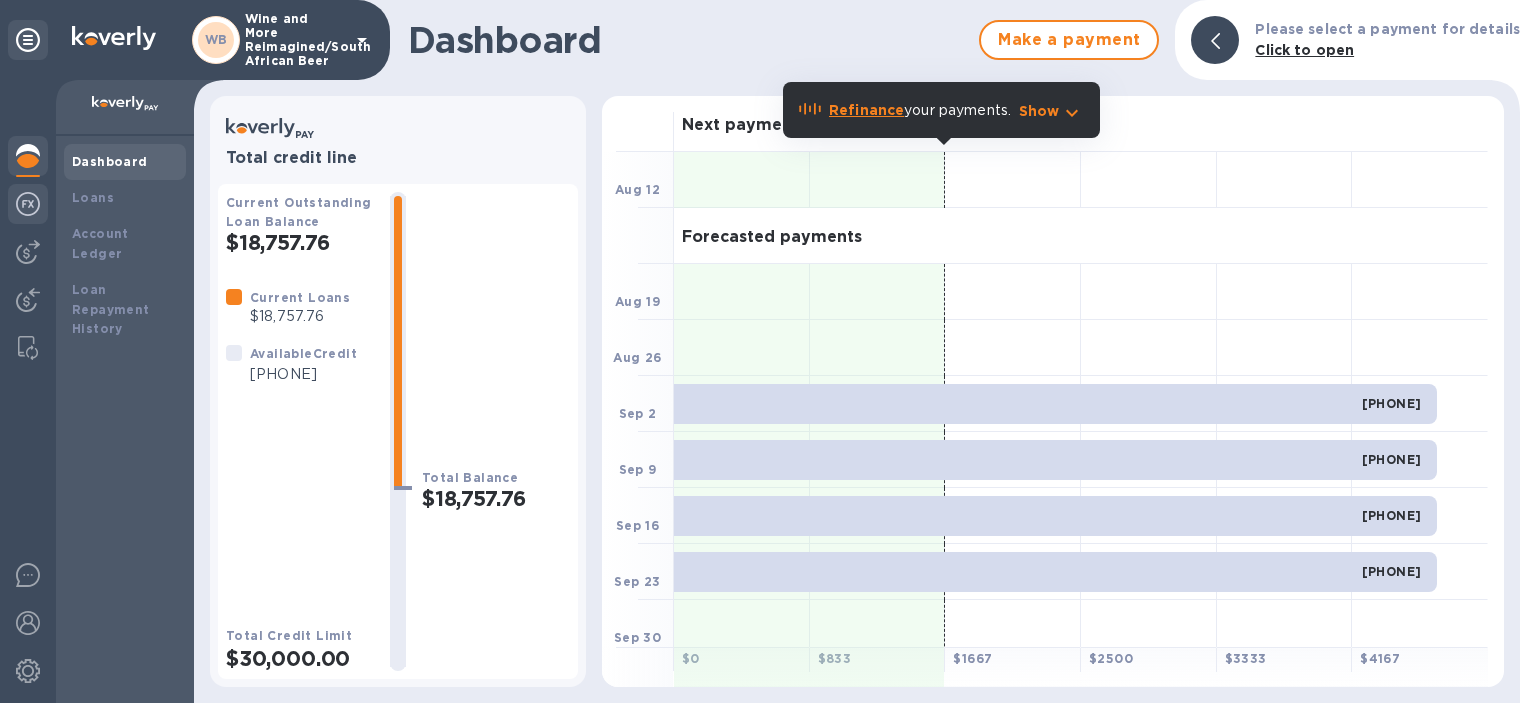 click at bounding box center (28, 204) 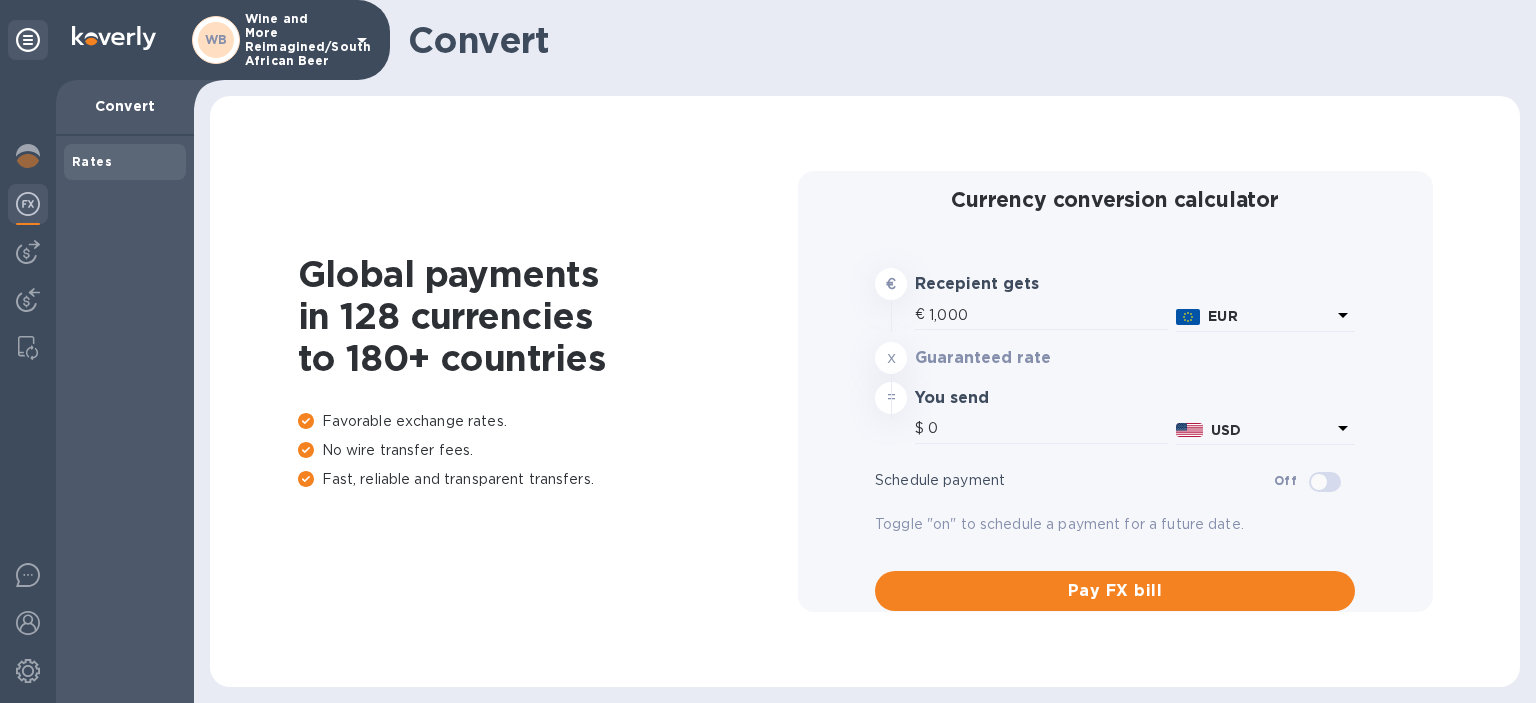 type on "1,175.49" 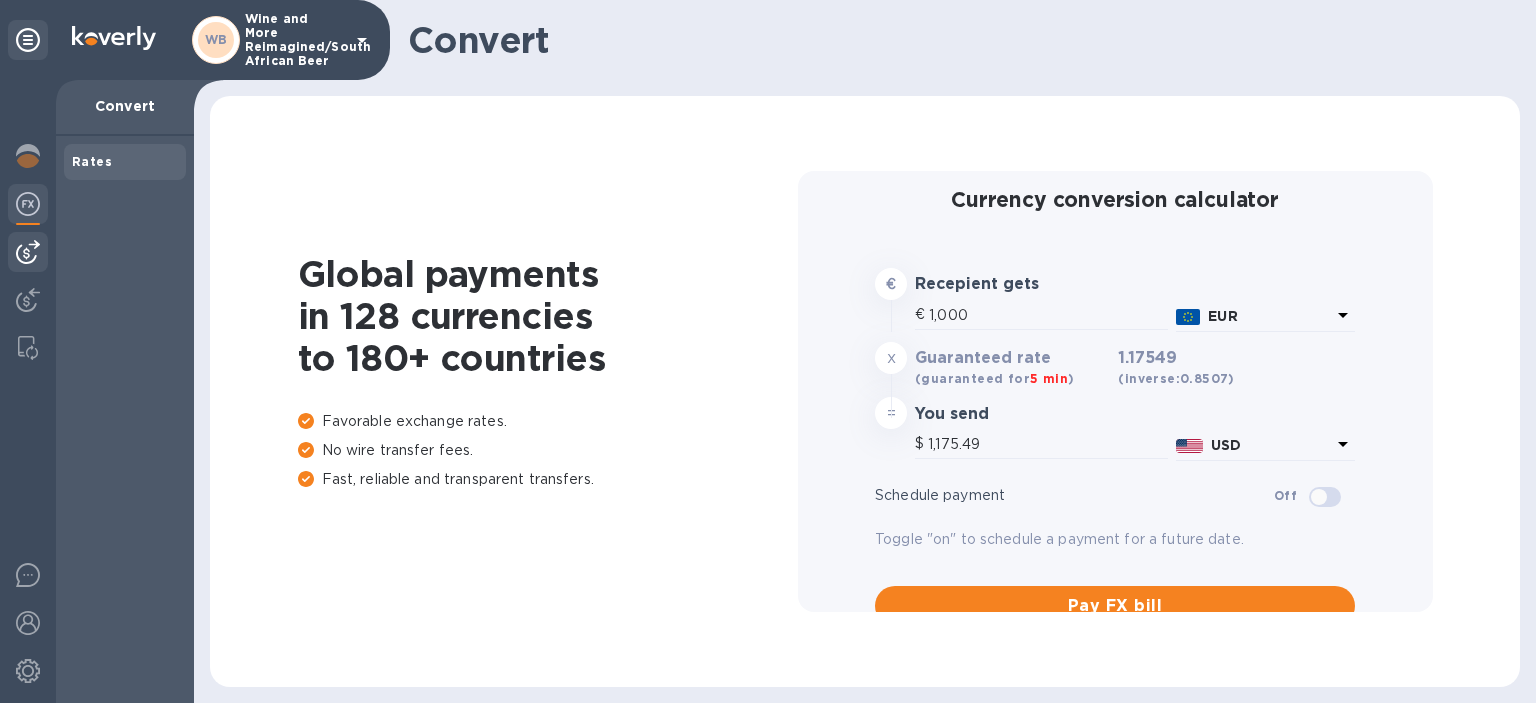 click at bounding box center (28, 252) 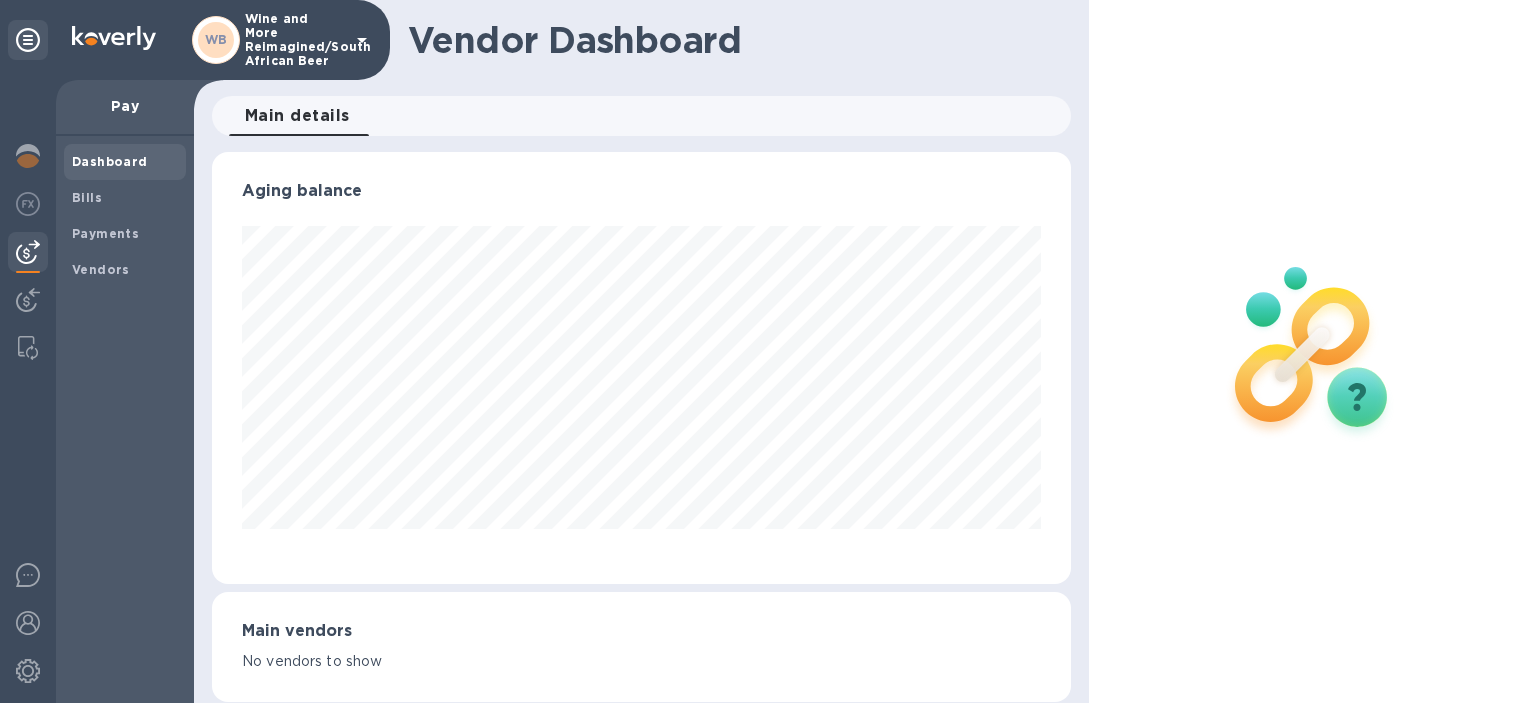 scroll, scrollTop: 999568, scrollLeft: 999141, axis: both 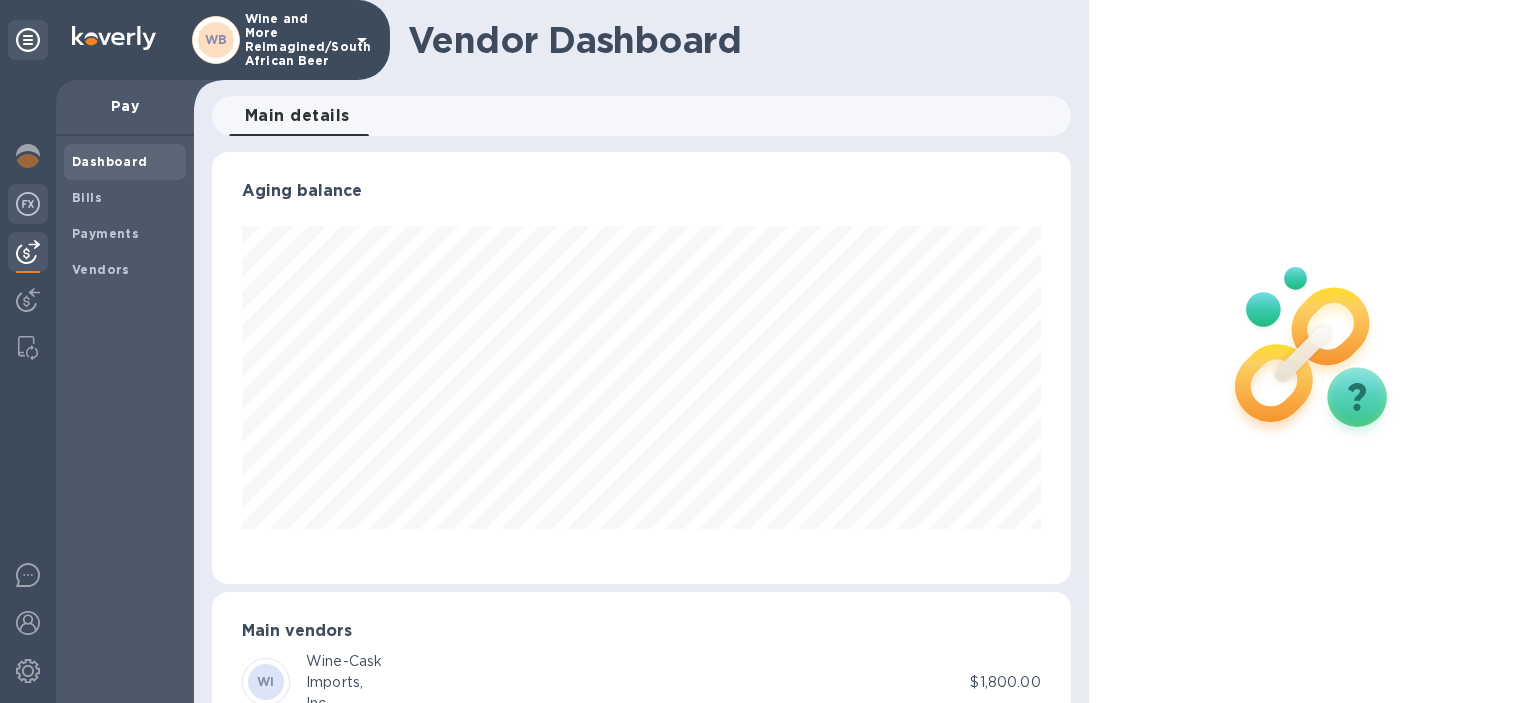 click at bounding box center (28, 204) 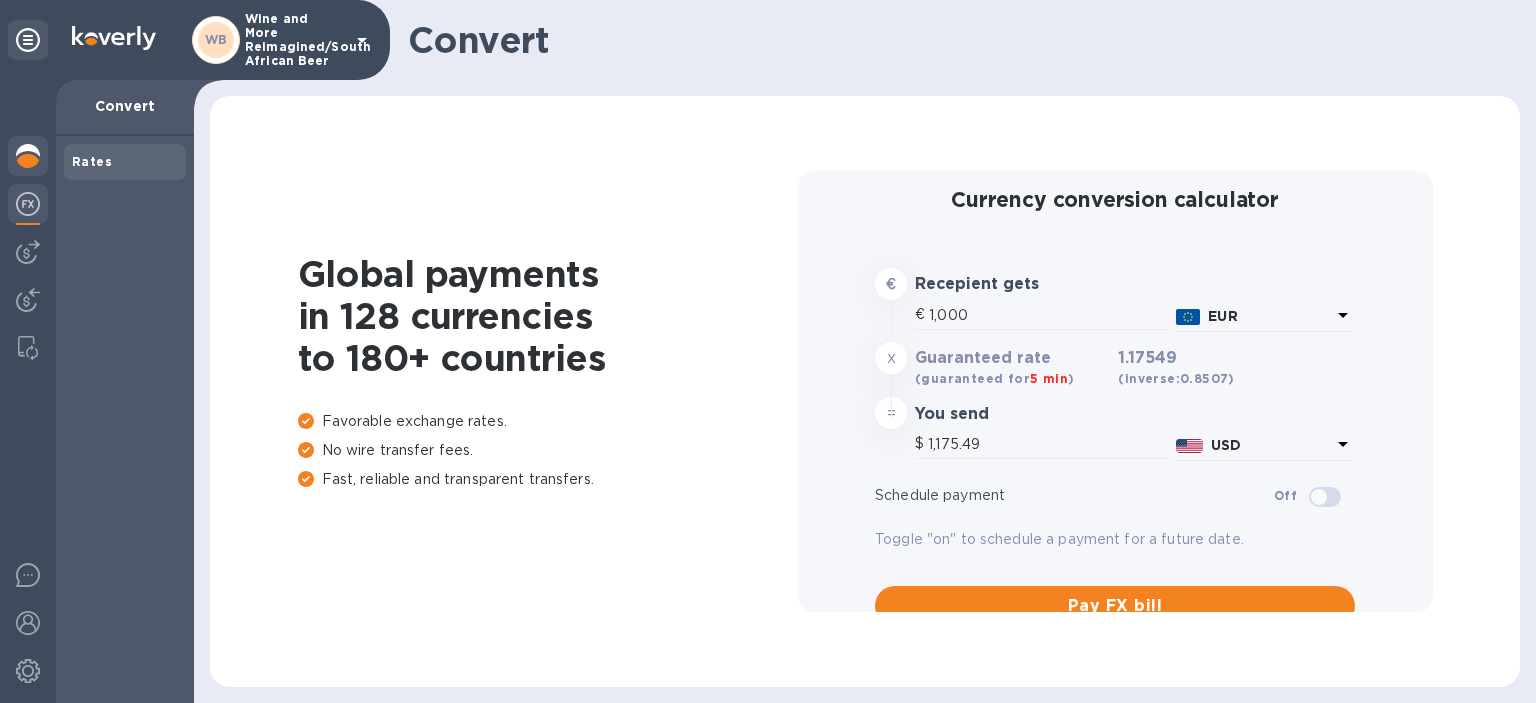 click at bounding box center [28, 156] 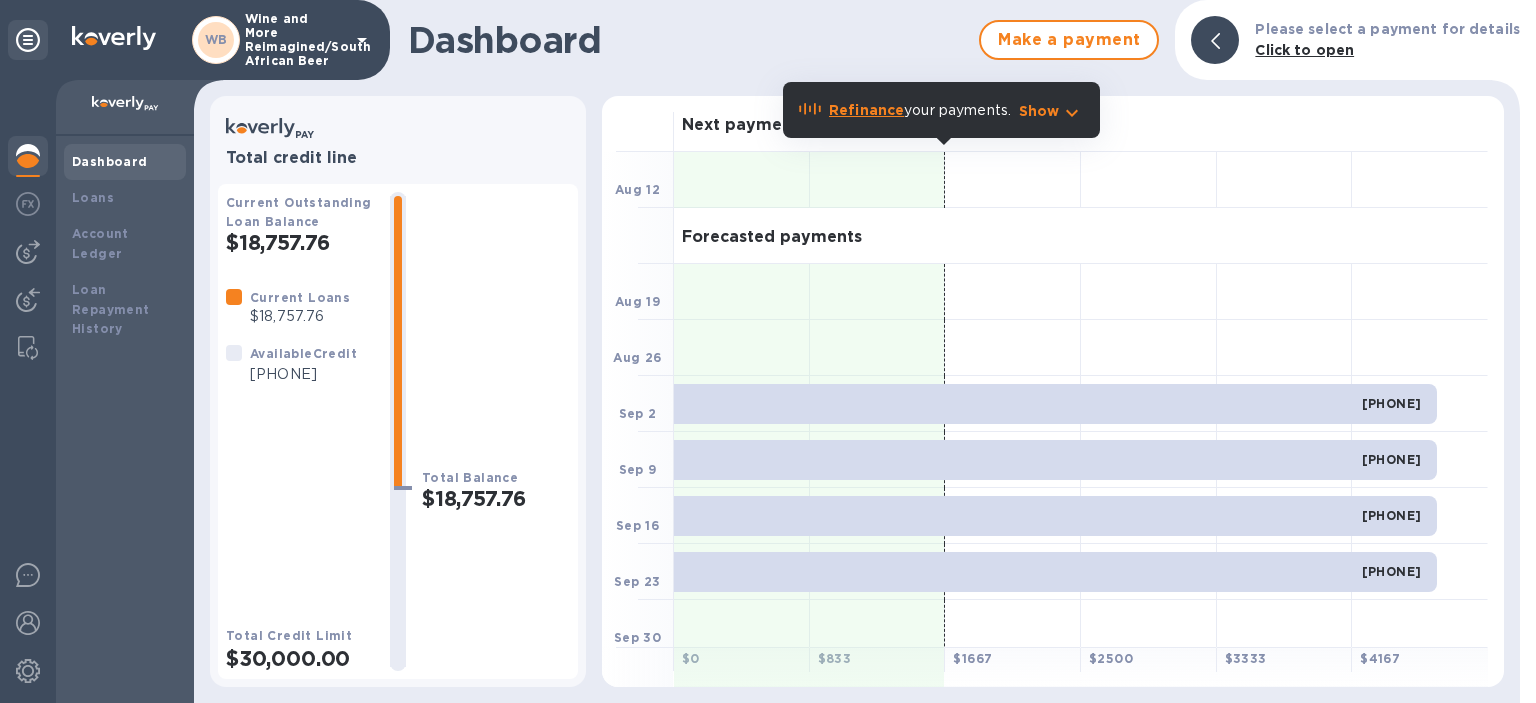 click on "Dashboard" at bounding box center (110, 161) 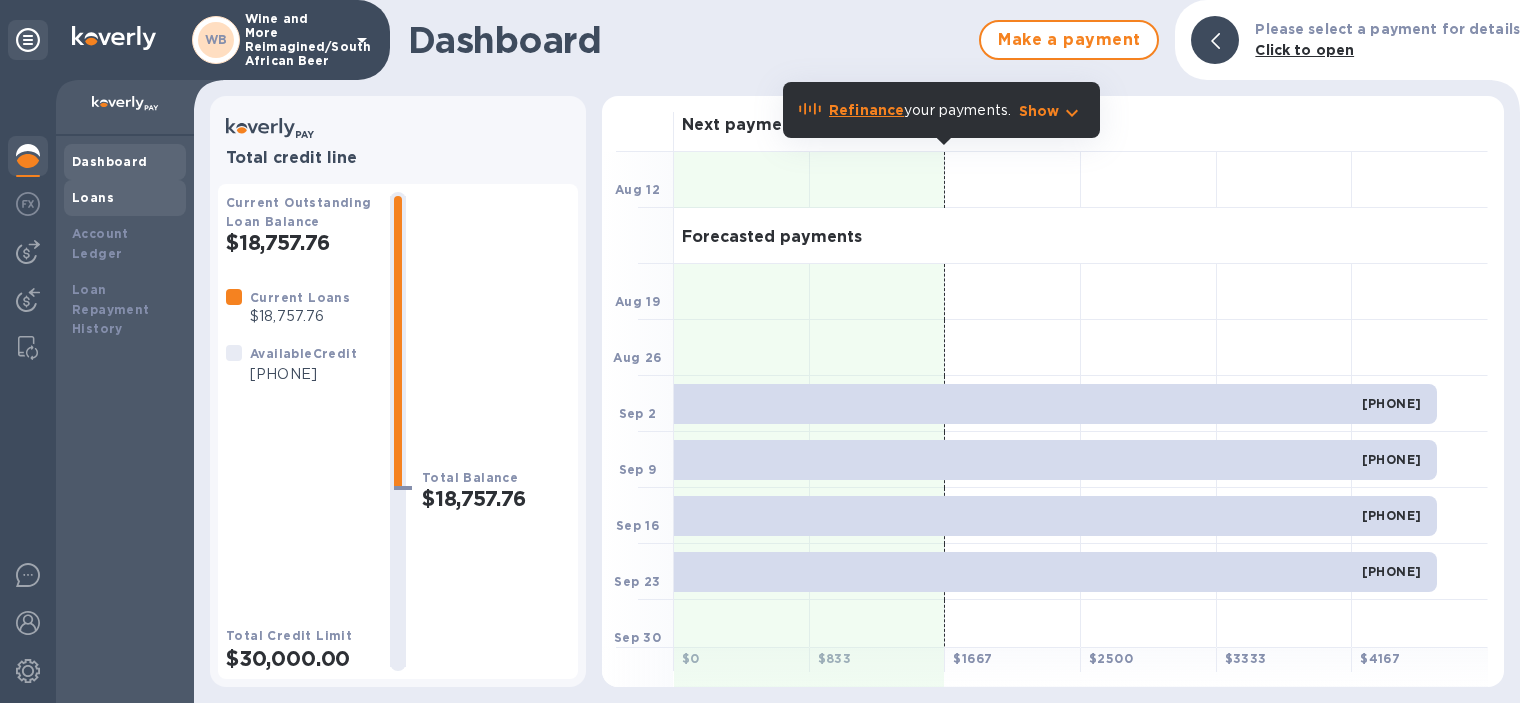 click on "Loans" at bounding box center (93, 197) 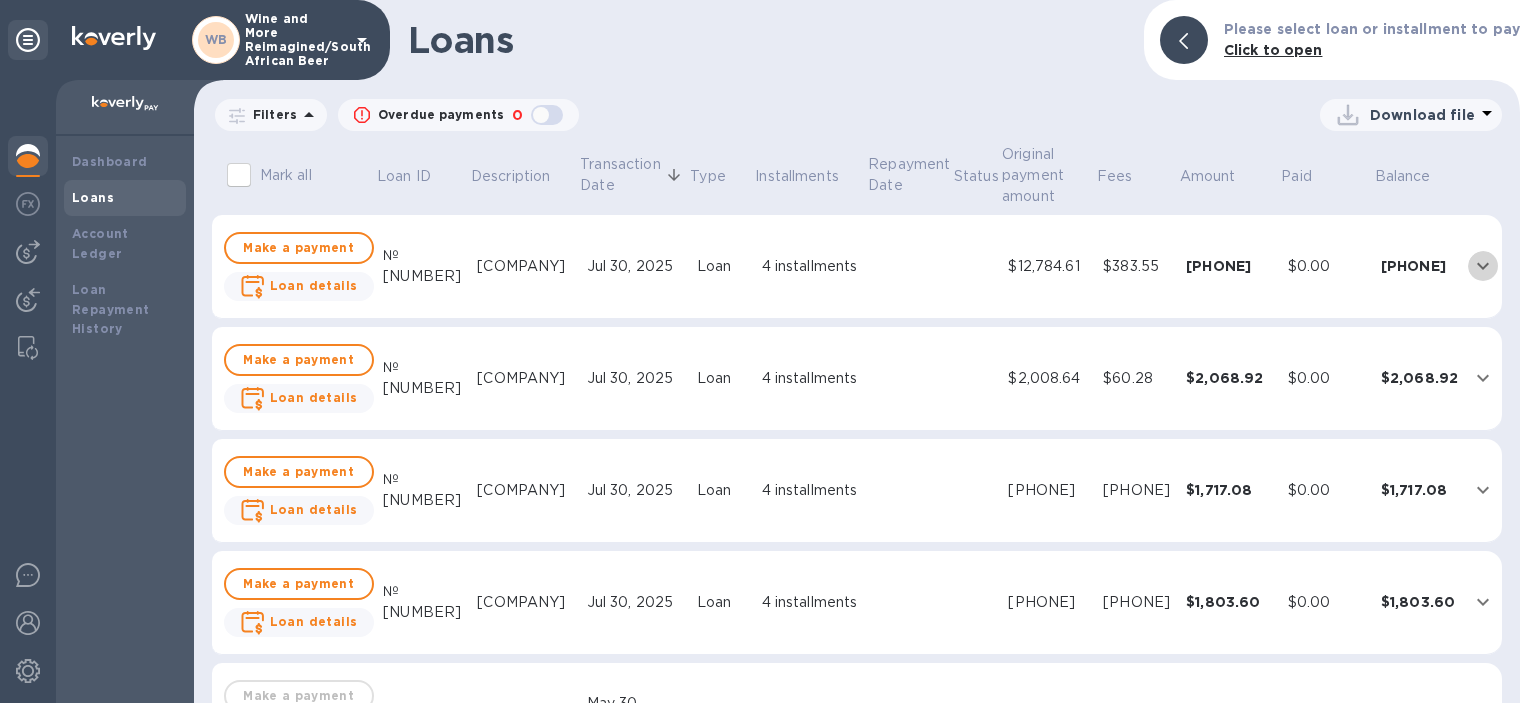 click 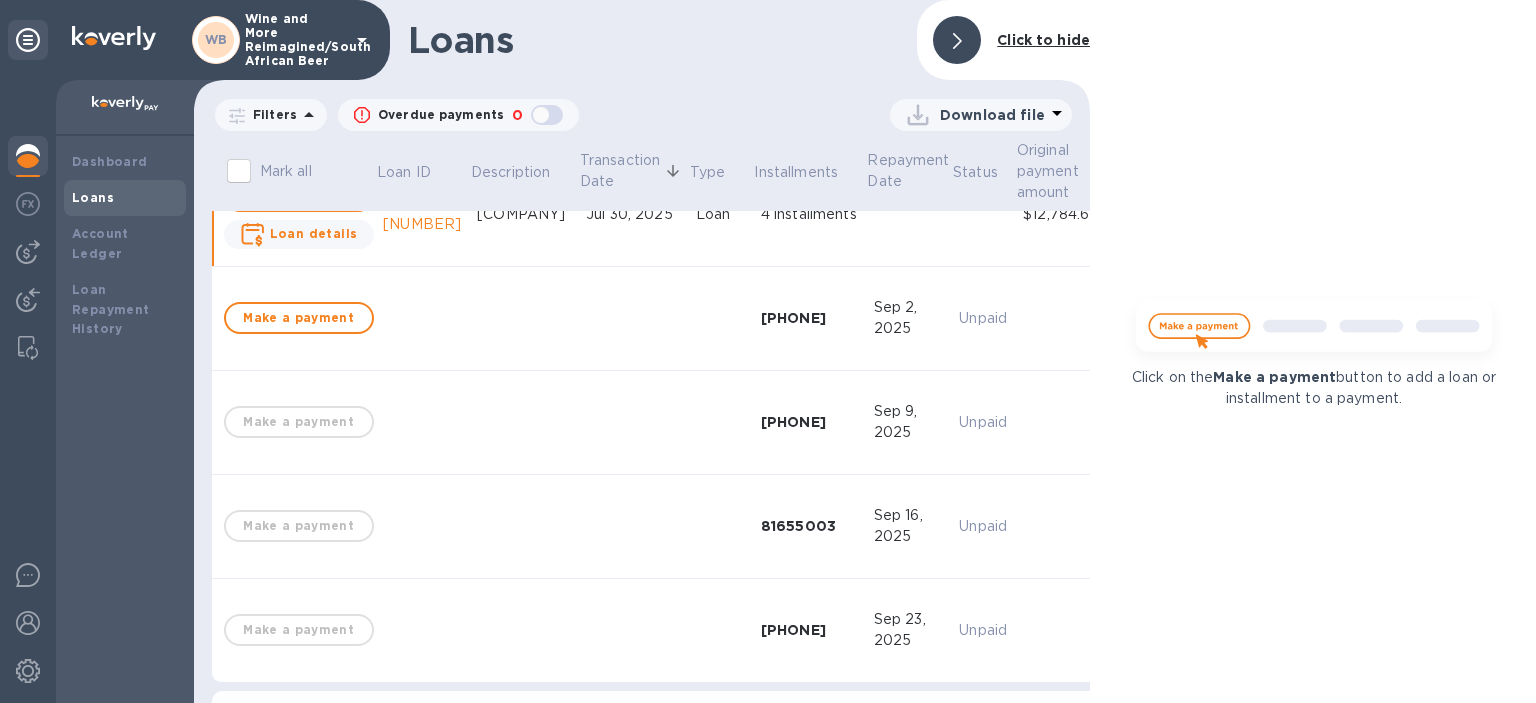 scroll, scrollTop: 0, scrollLeft: 0, axis: both 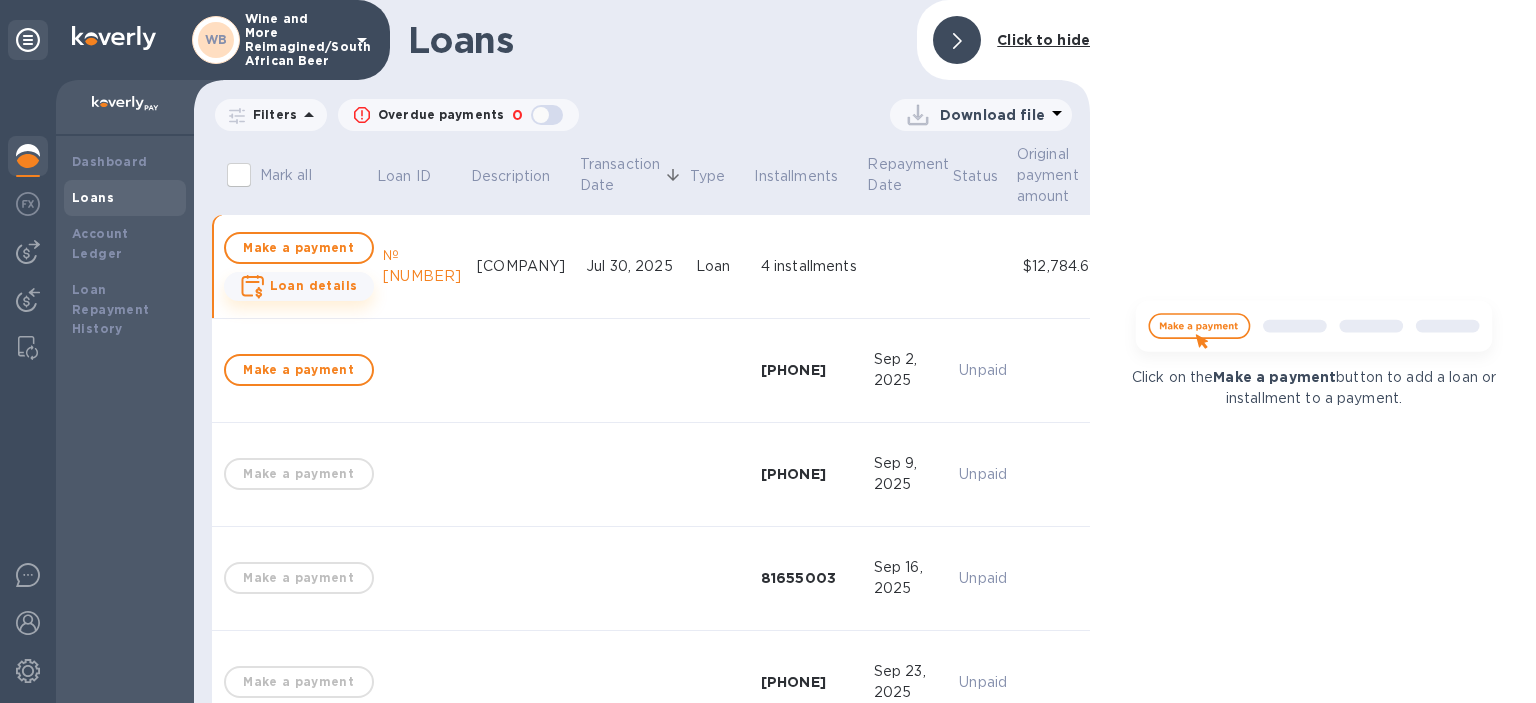 click on "Loan details" at bounding box center [314, 285] 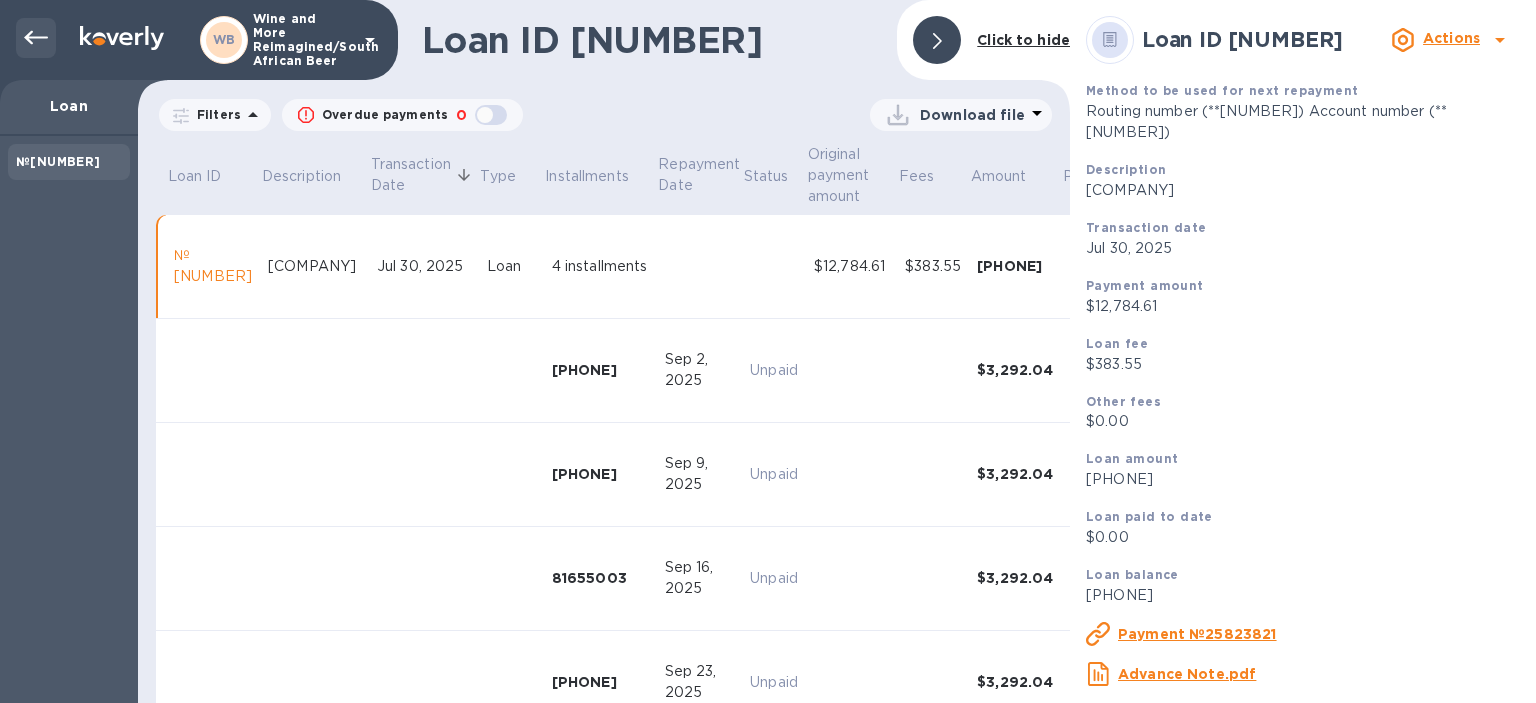 click 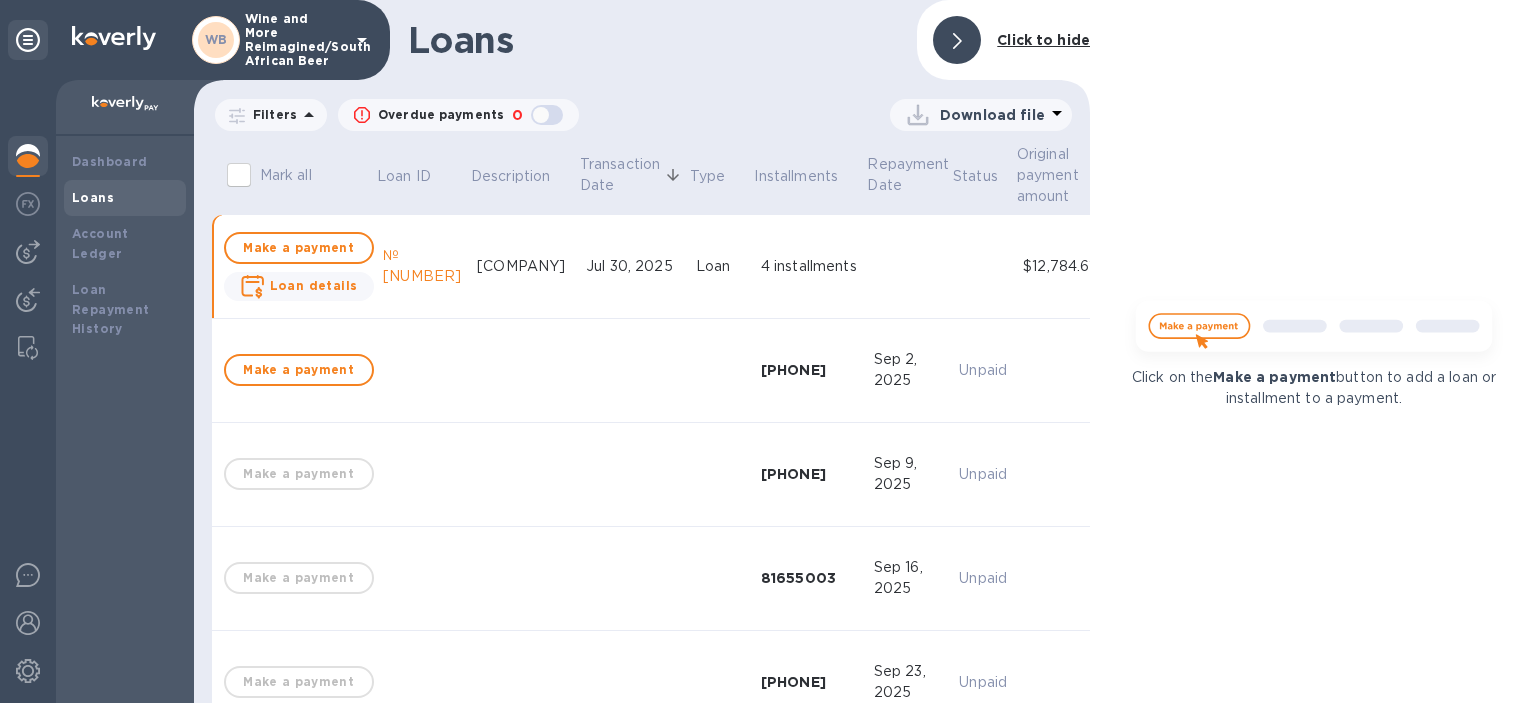 click on "Loans" at bounding box center (93, 197) 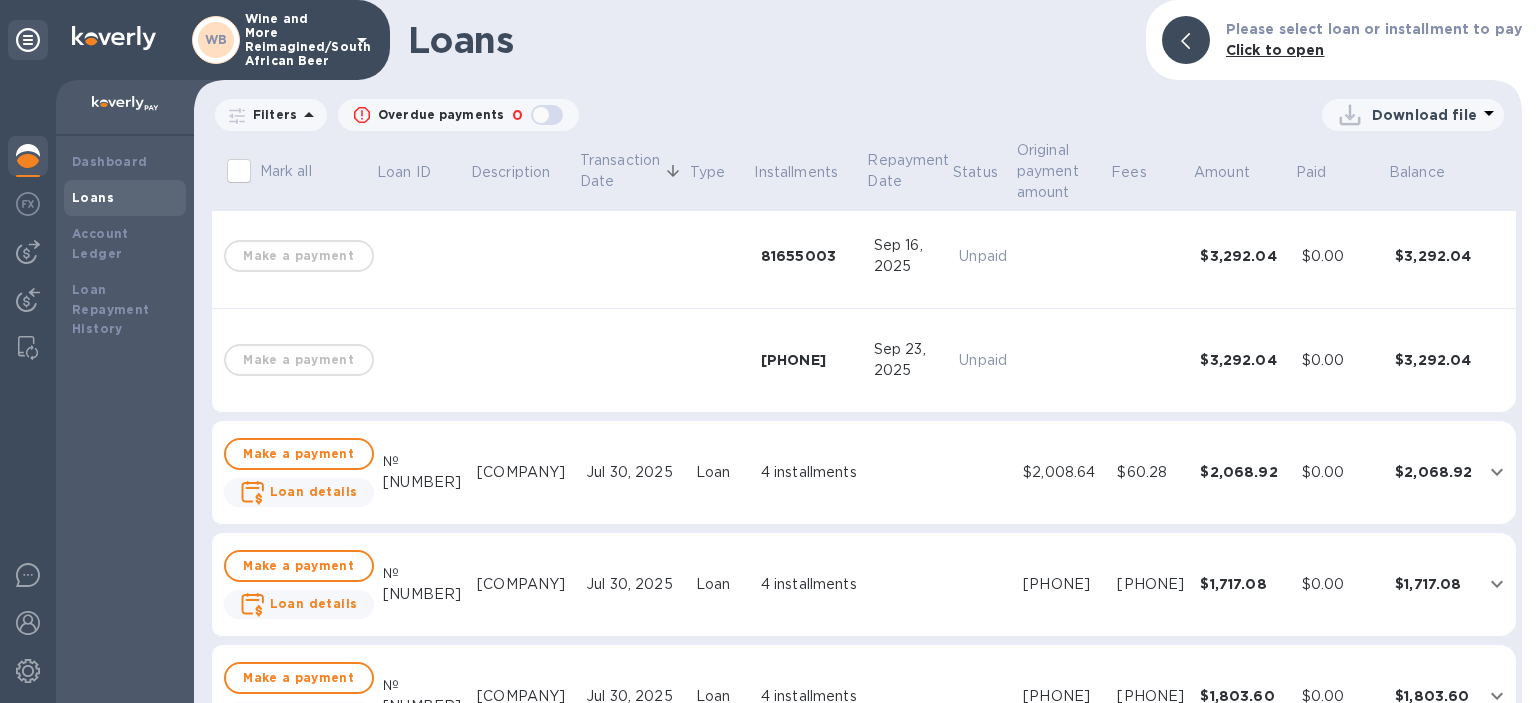 scroll, scrollTop: 345, scrollLeft: 0, axis: vertical 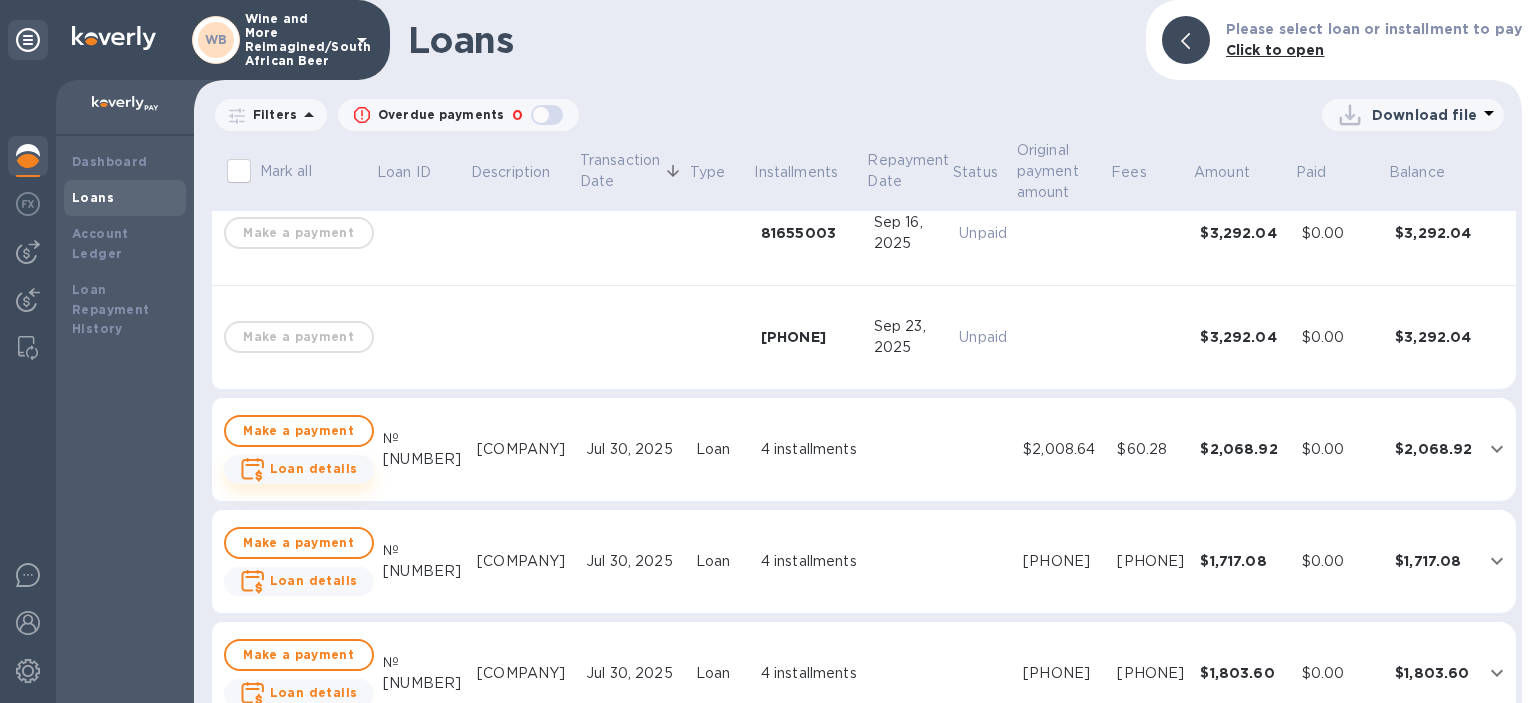 click on "Loan details" at bounding box center [314, 468] 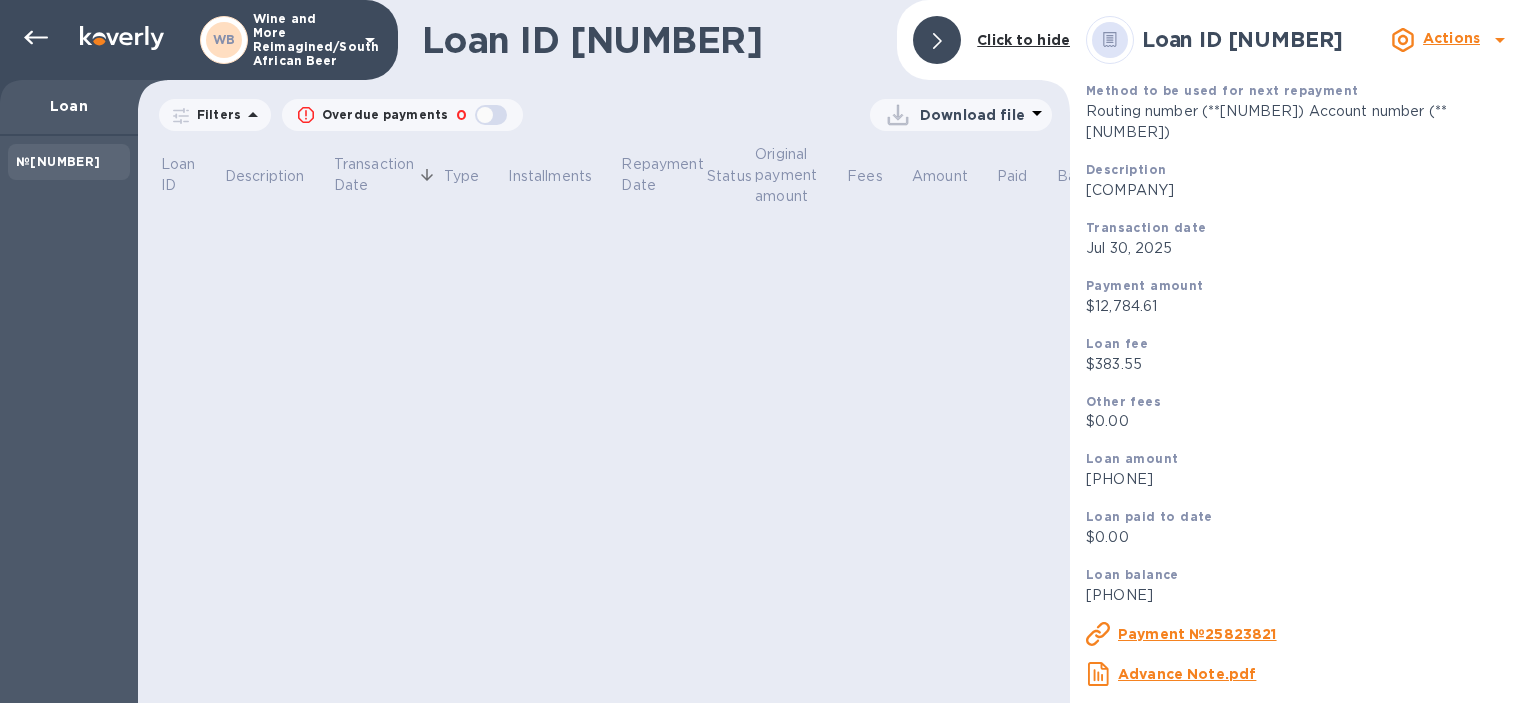 scroll, scrollTop: 0, scrollLeft: 0, axis: both 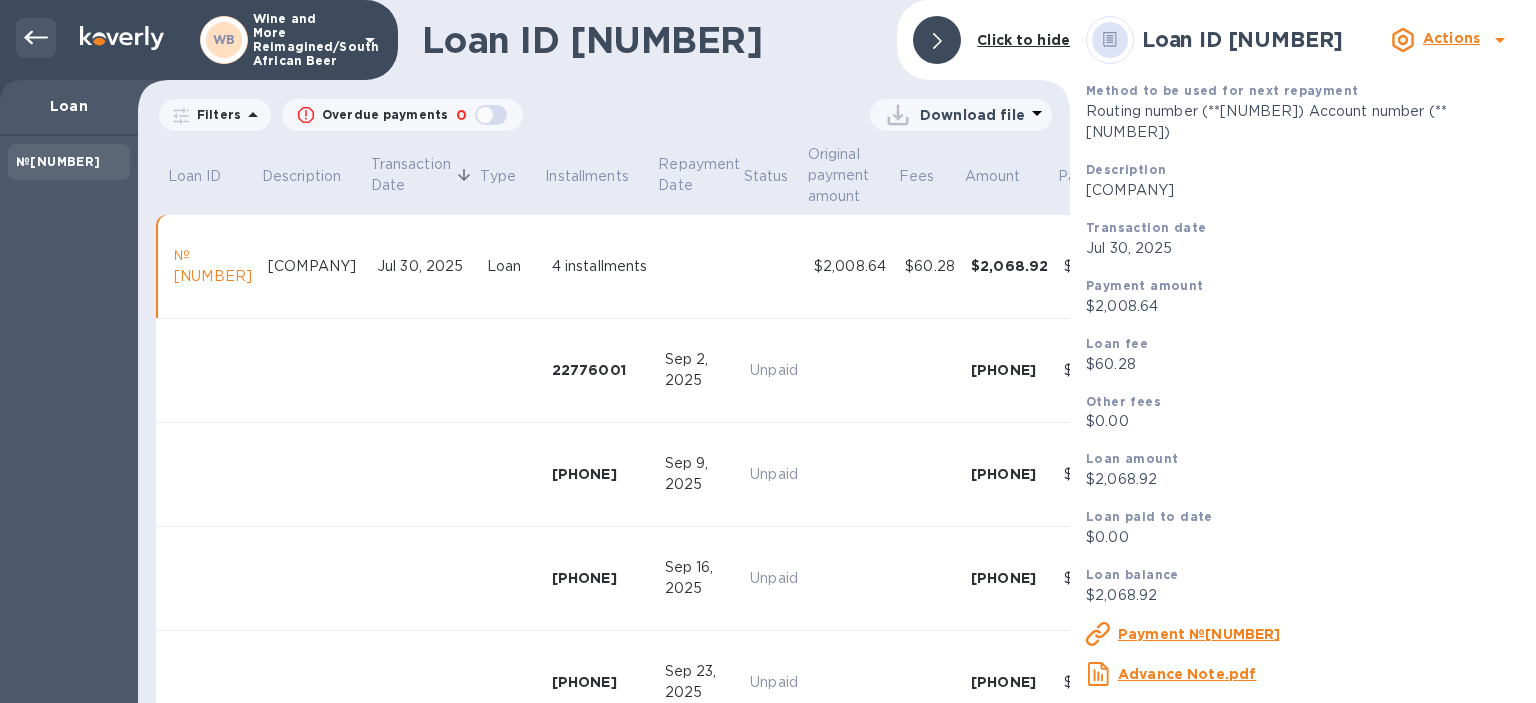 click 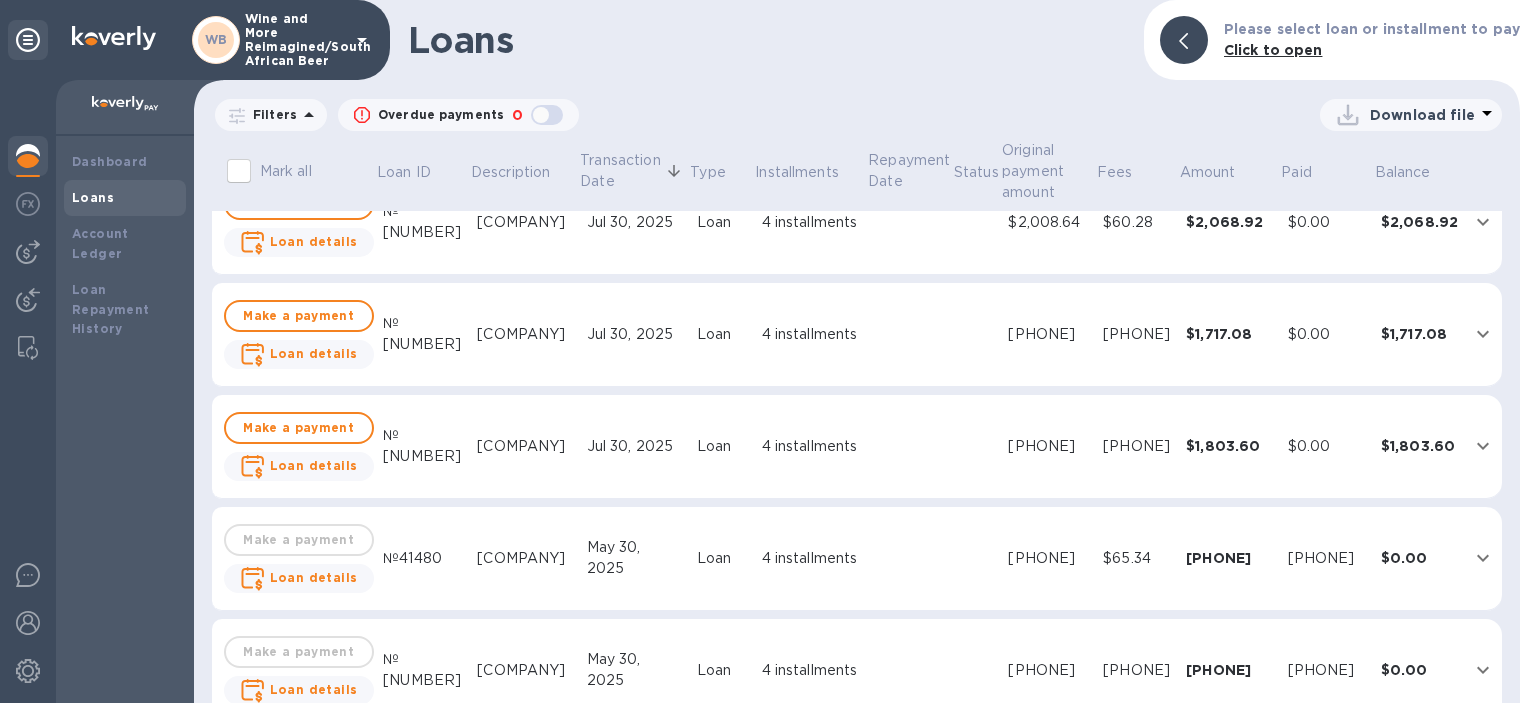 scroll, scrollTop: 115, scrollLeft: 0, axis: vertical 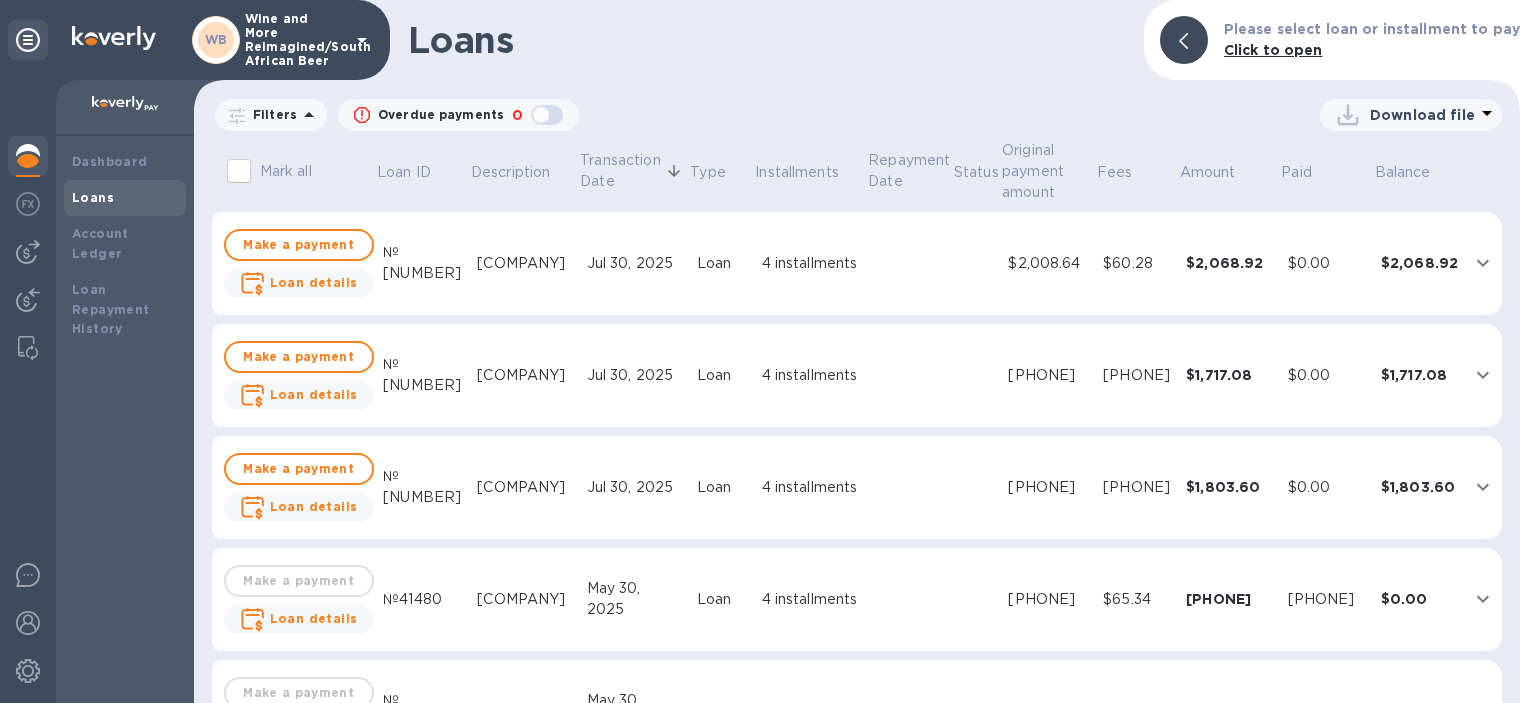 click on "Loan details" at bounding box center (314, 506) 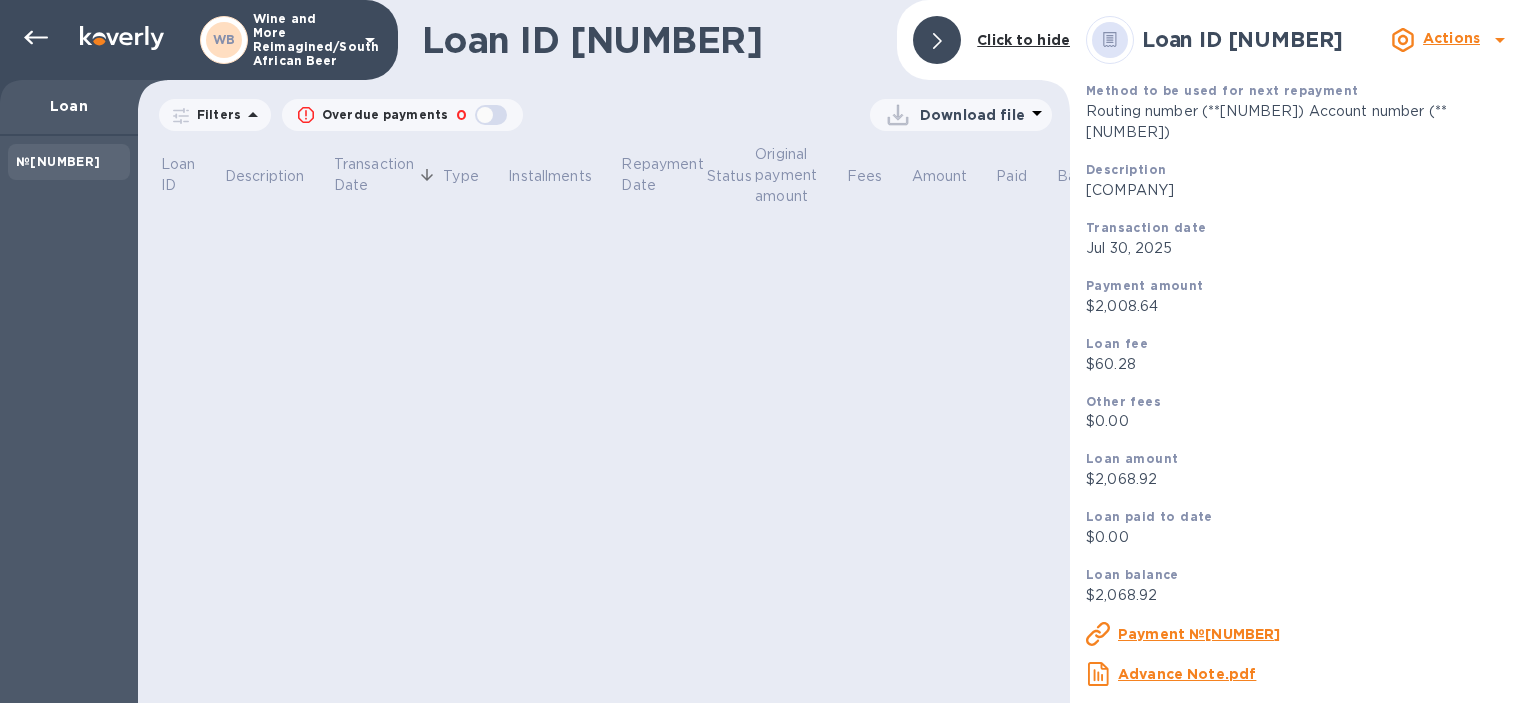 scroll, scrollTop: 0, scrollLeft: 0, axis: both 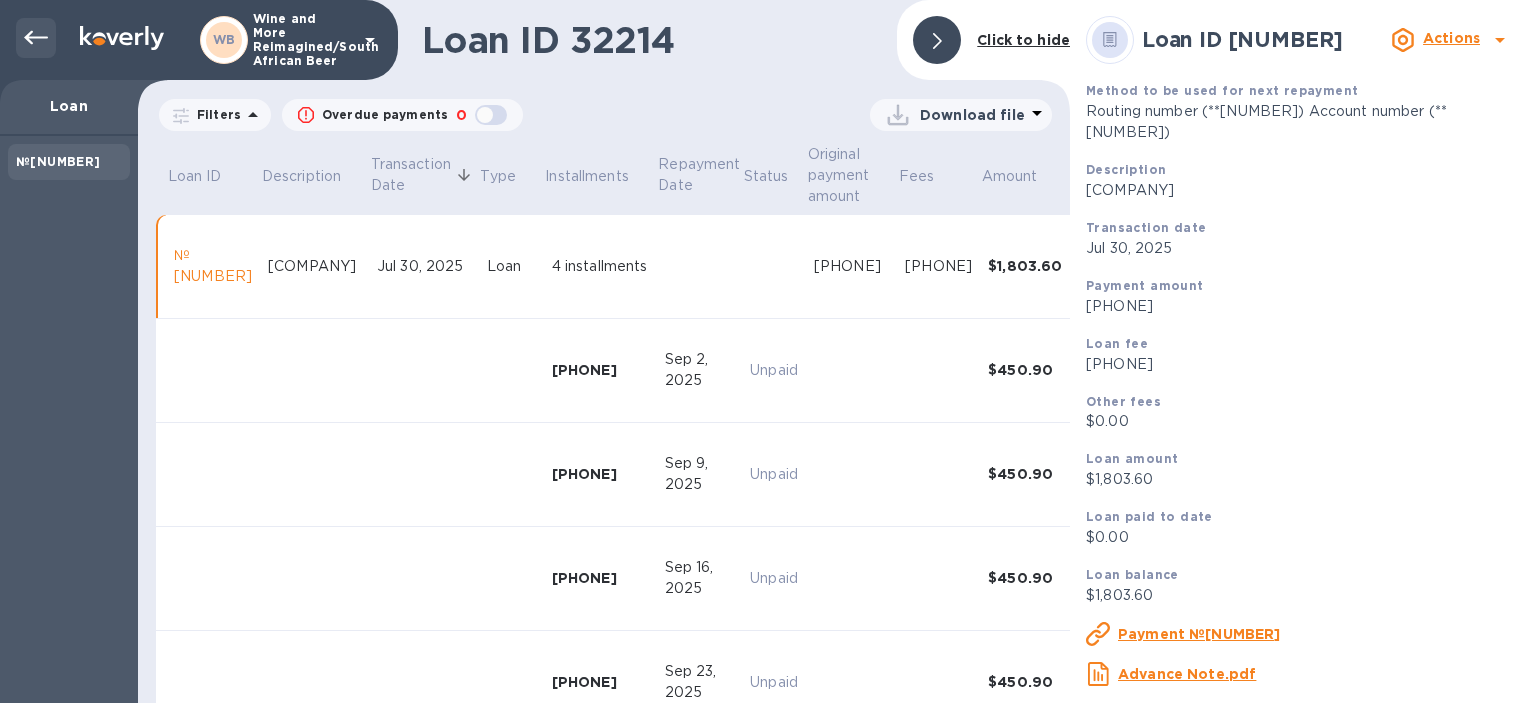 click 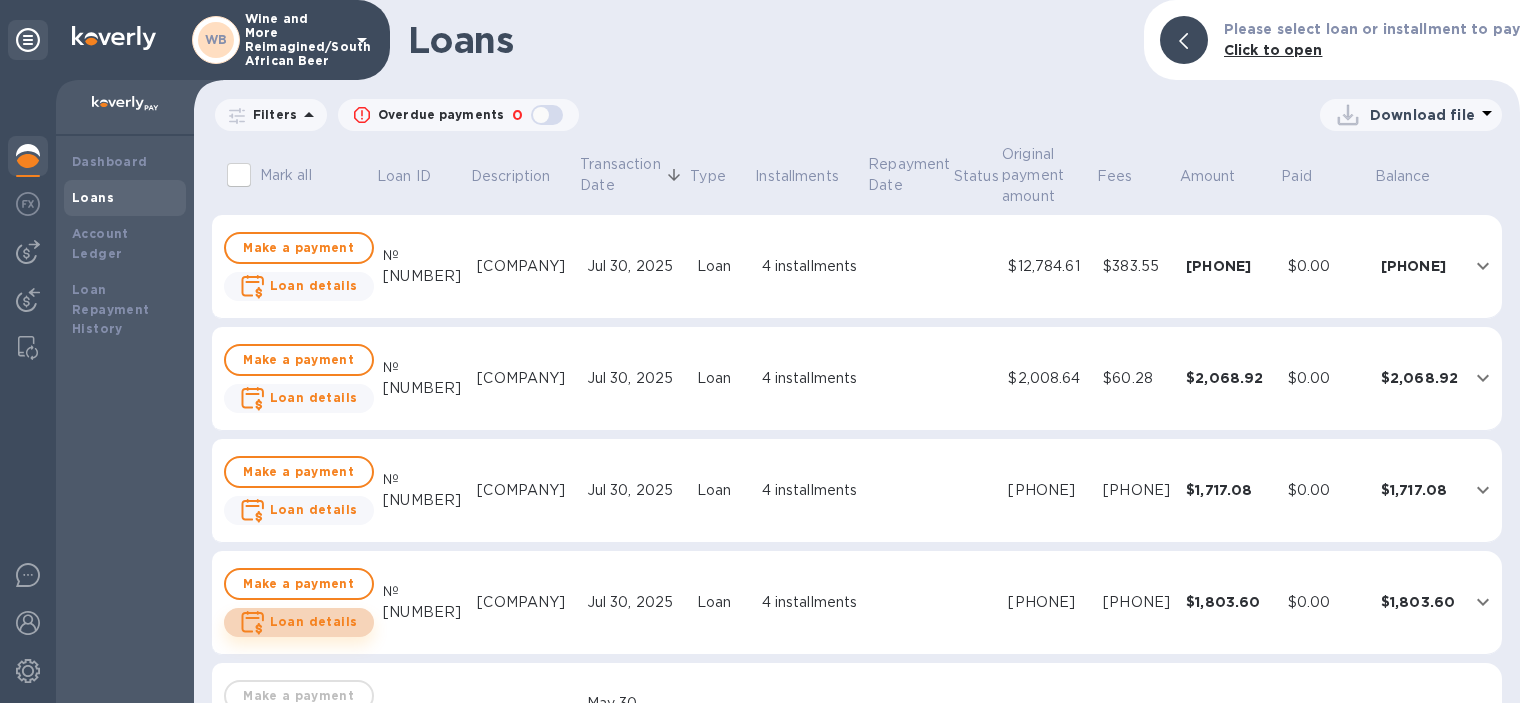 click on "Loan details" at bounding box center (314, 622) 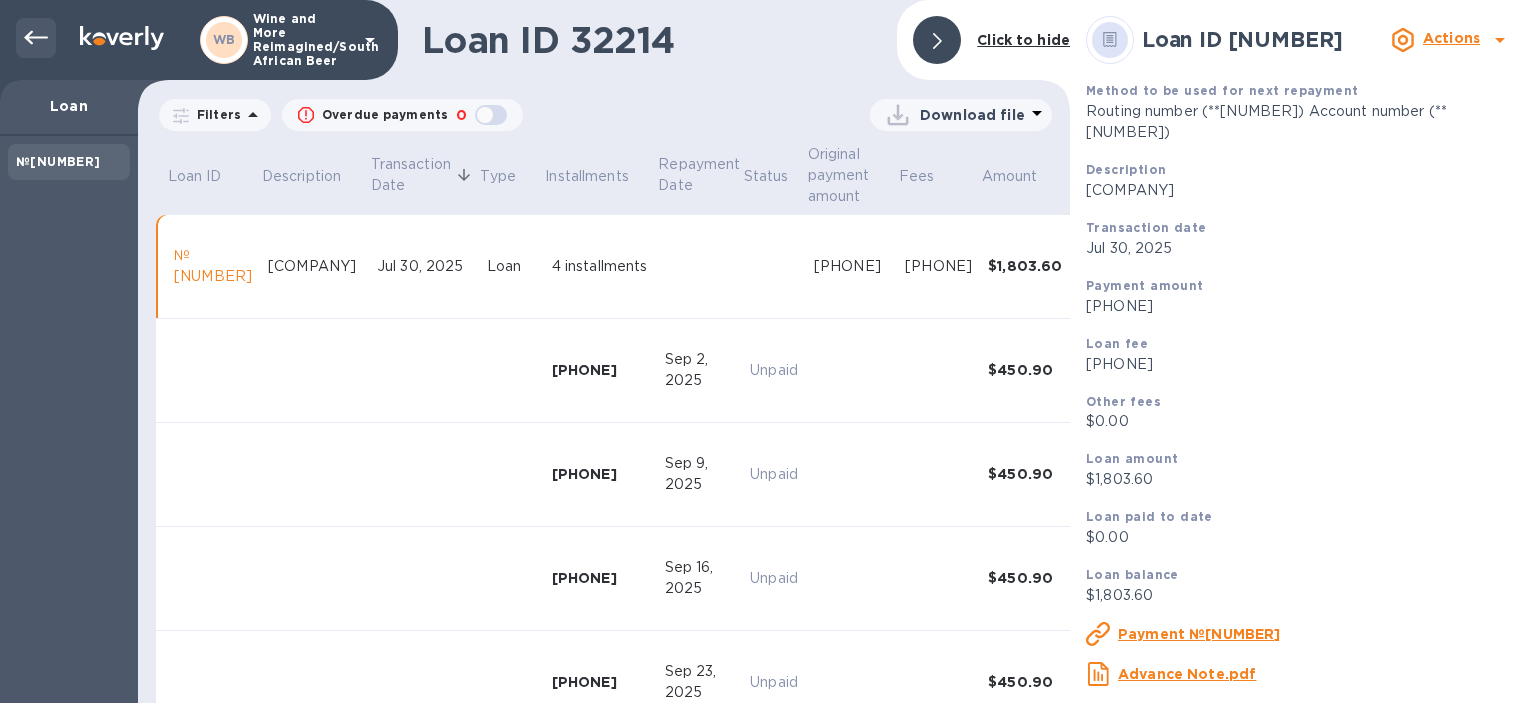 click 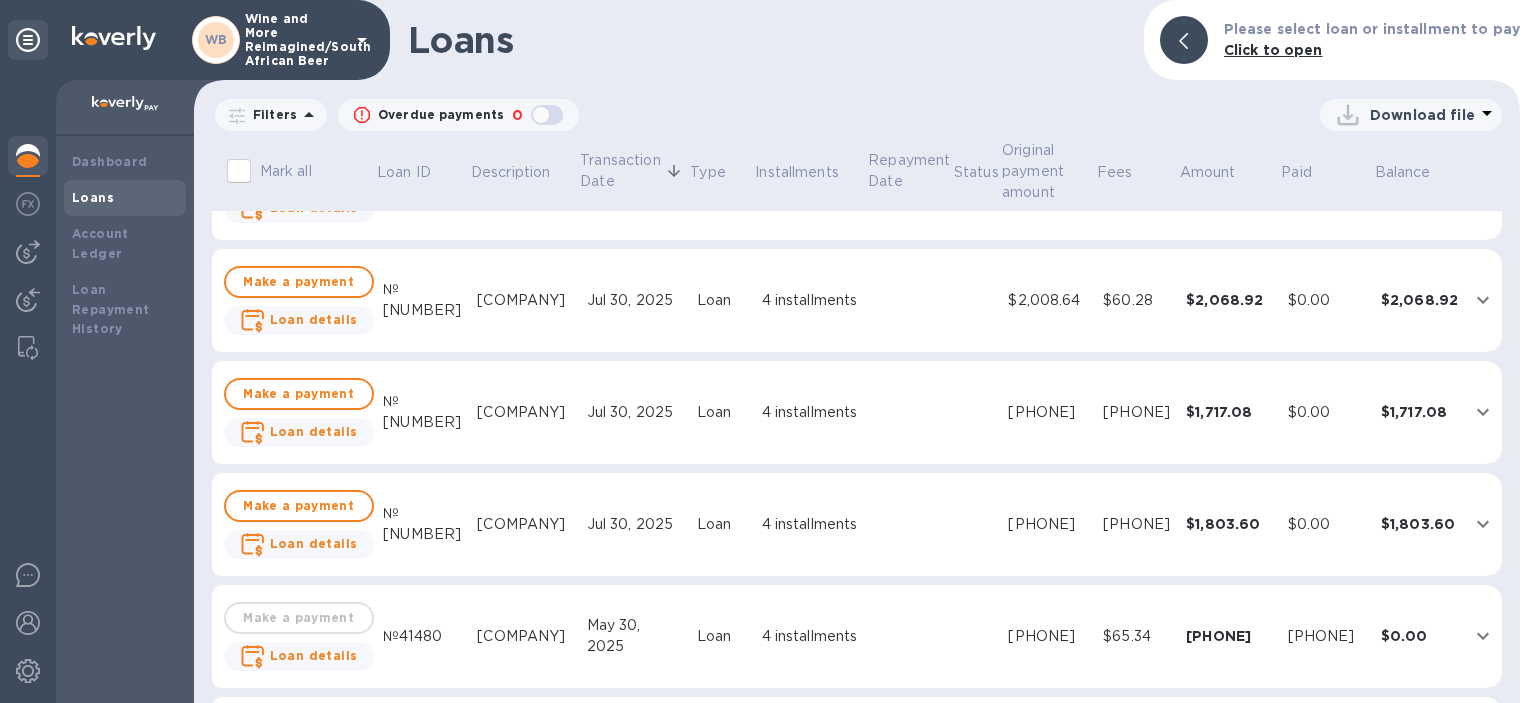 scroll, scrollTop: 115, scrollLeft: 0, axis: vertical 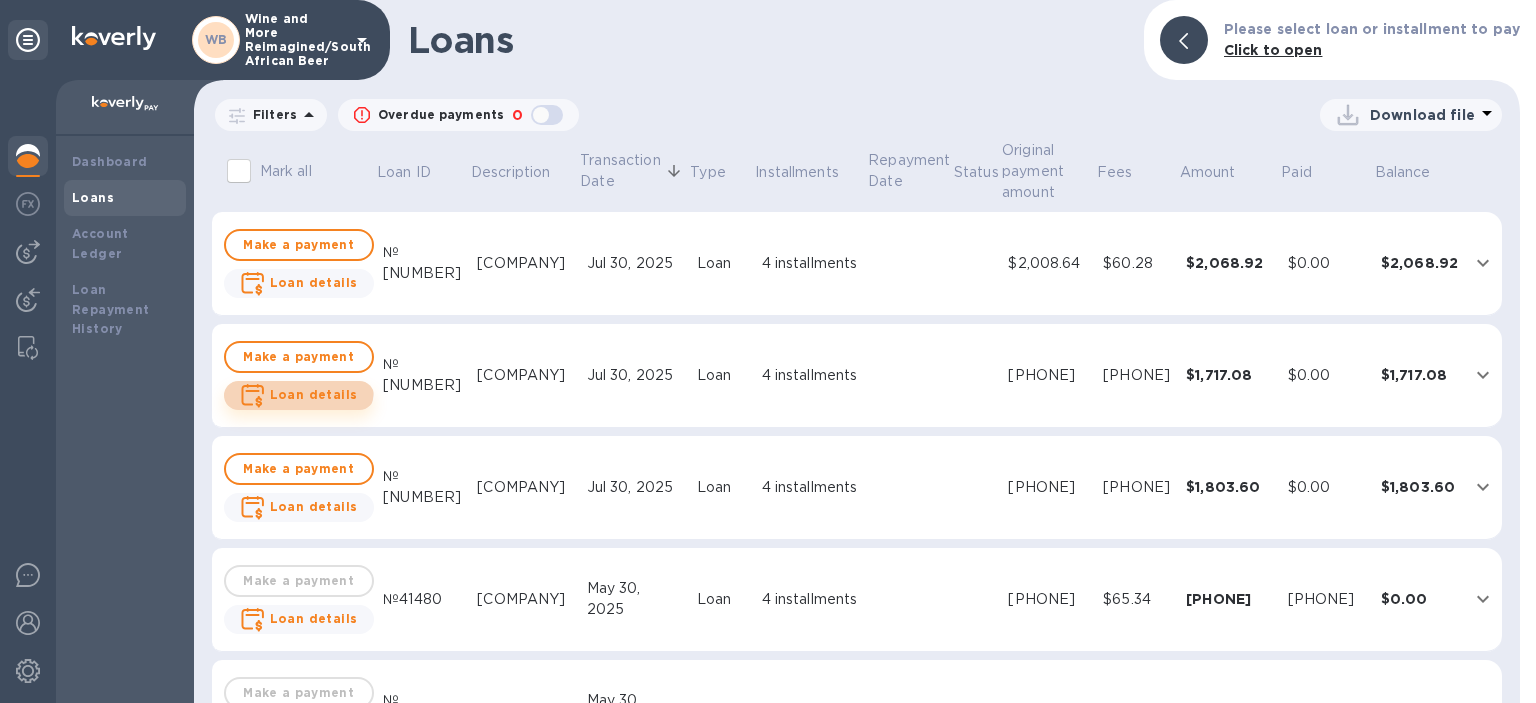 click on "Loan details" at bounding box center [314, 395] 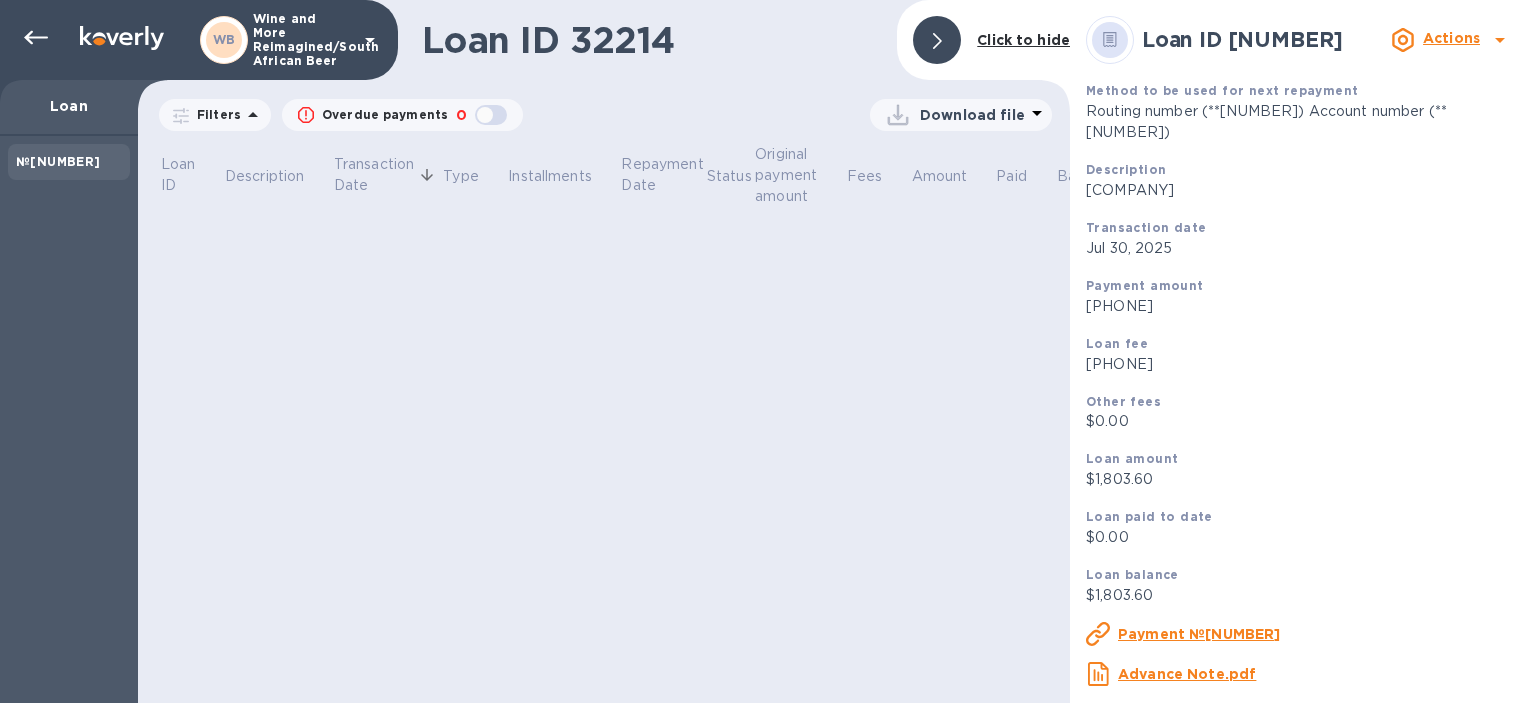 scroll, scrollTop: 0, scrollLeft: 0, axis: both 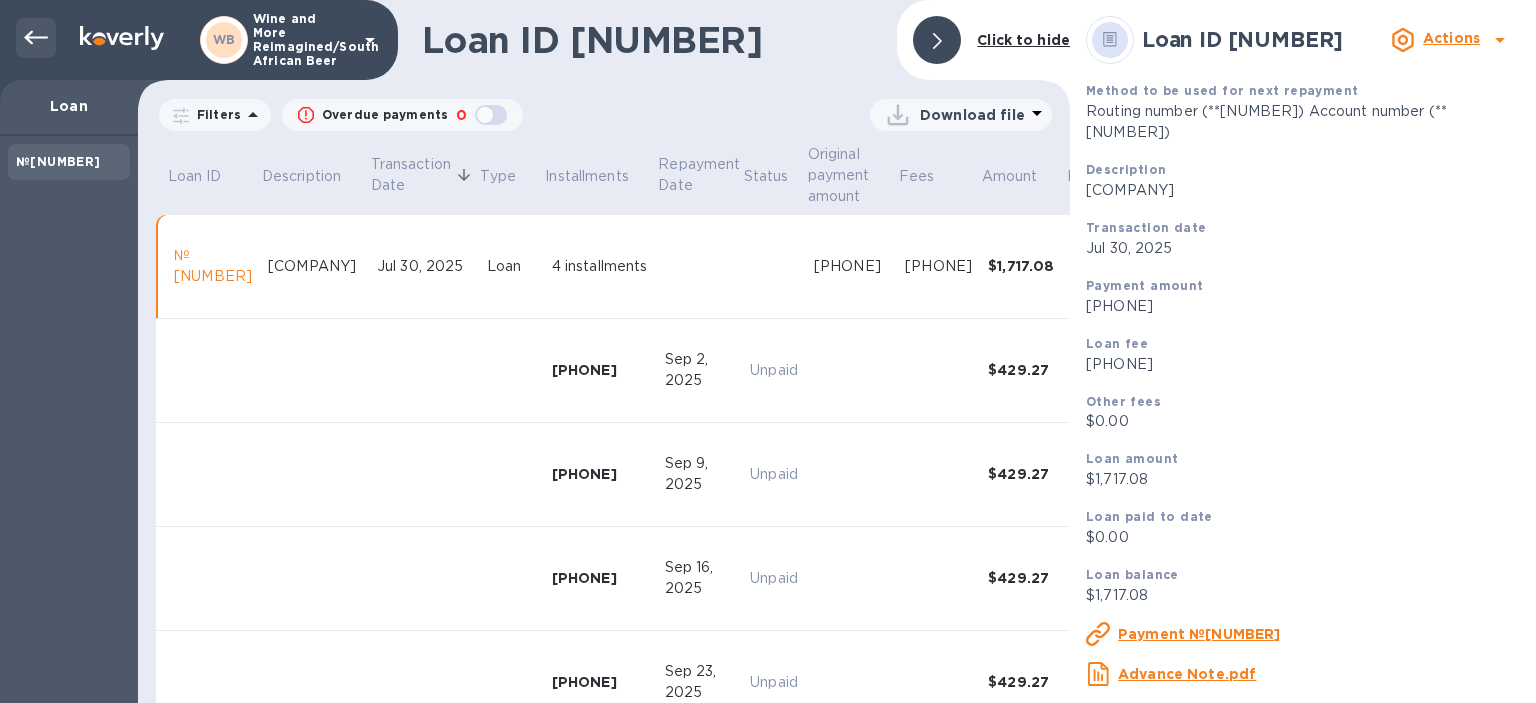 click 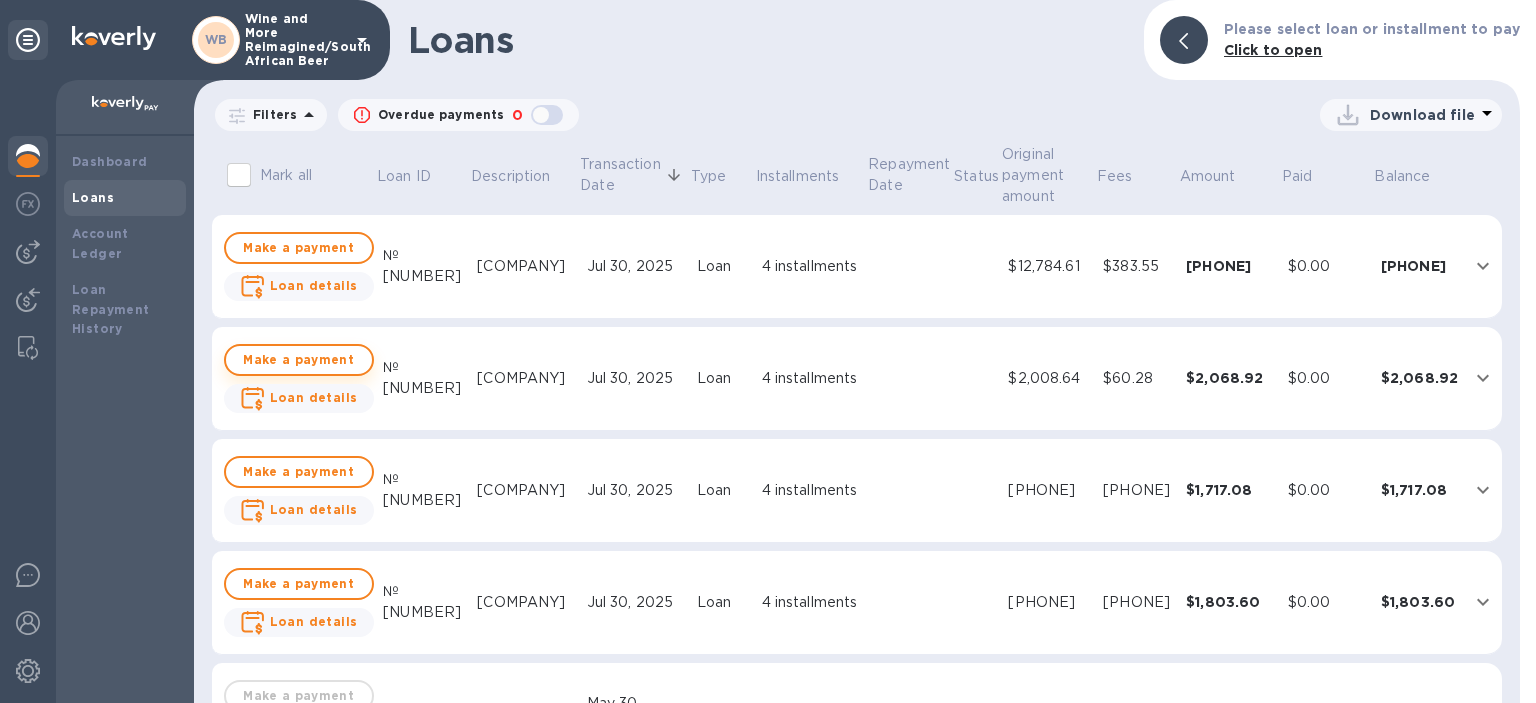 click on "Make a payment" at bounding box center [299, 360] 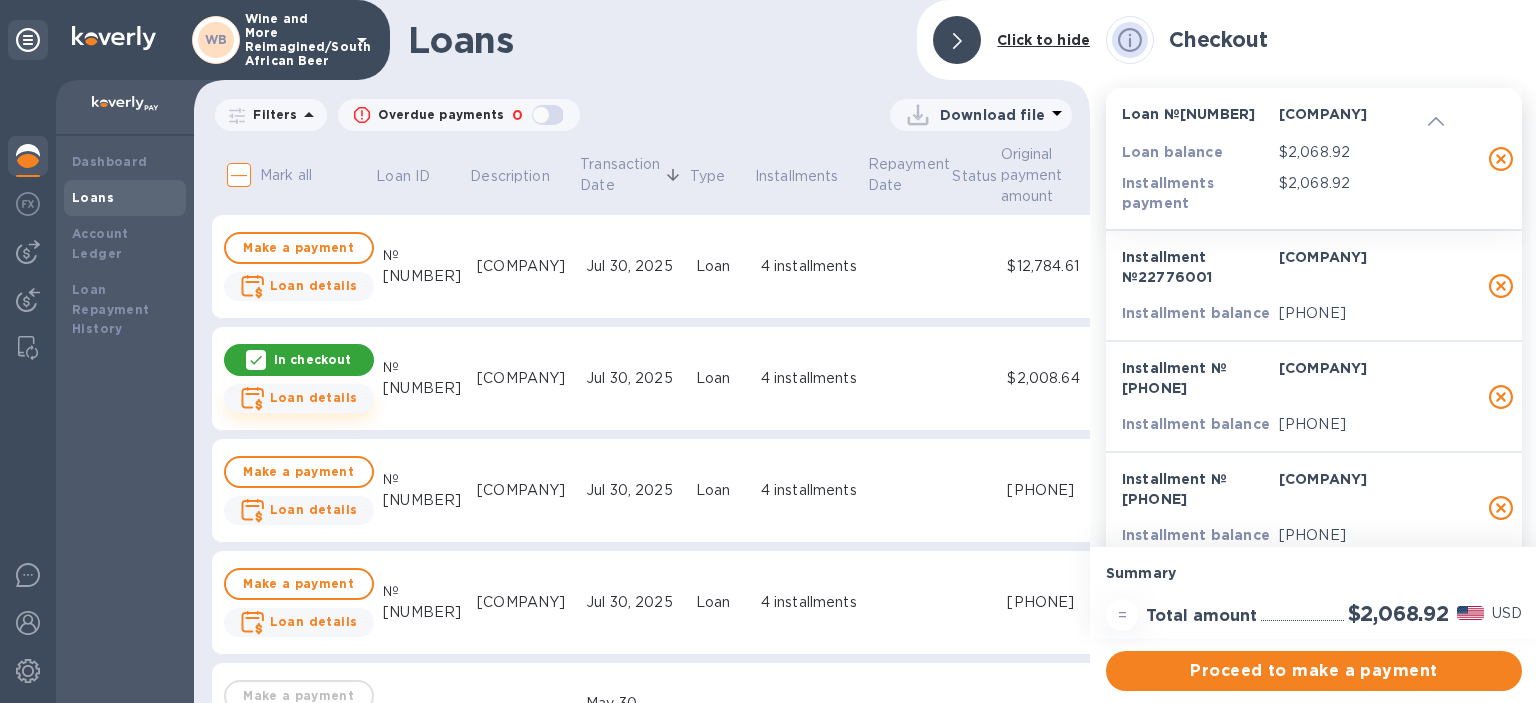 click on "Loan details" at bounding box center [314, 397] 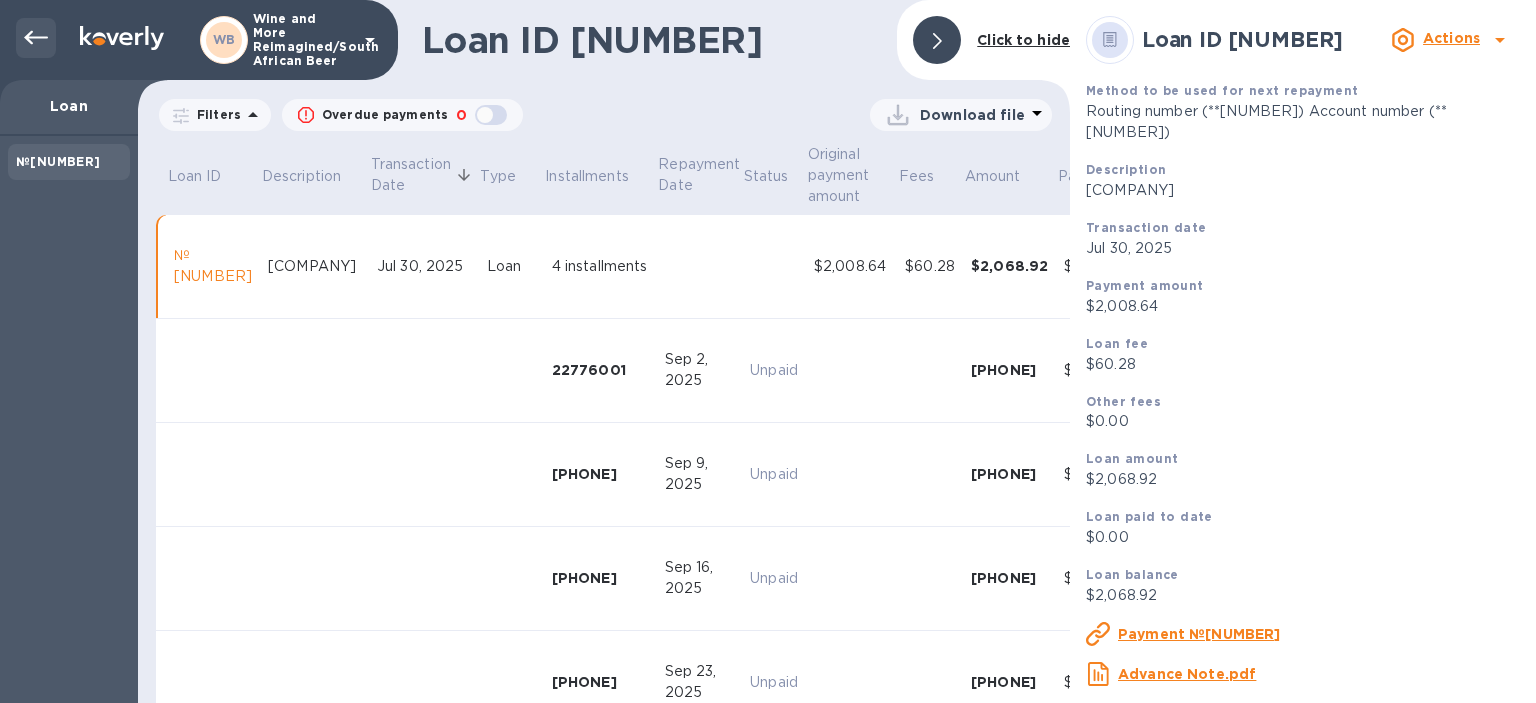 click at bounding box center (36, 38) 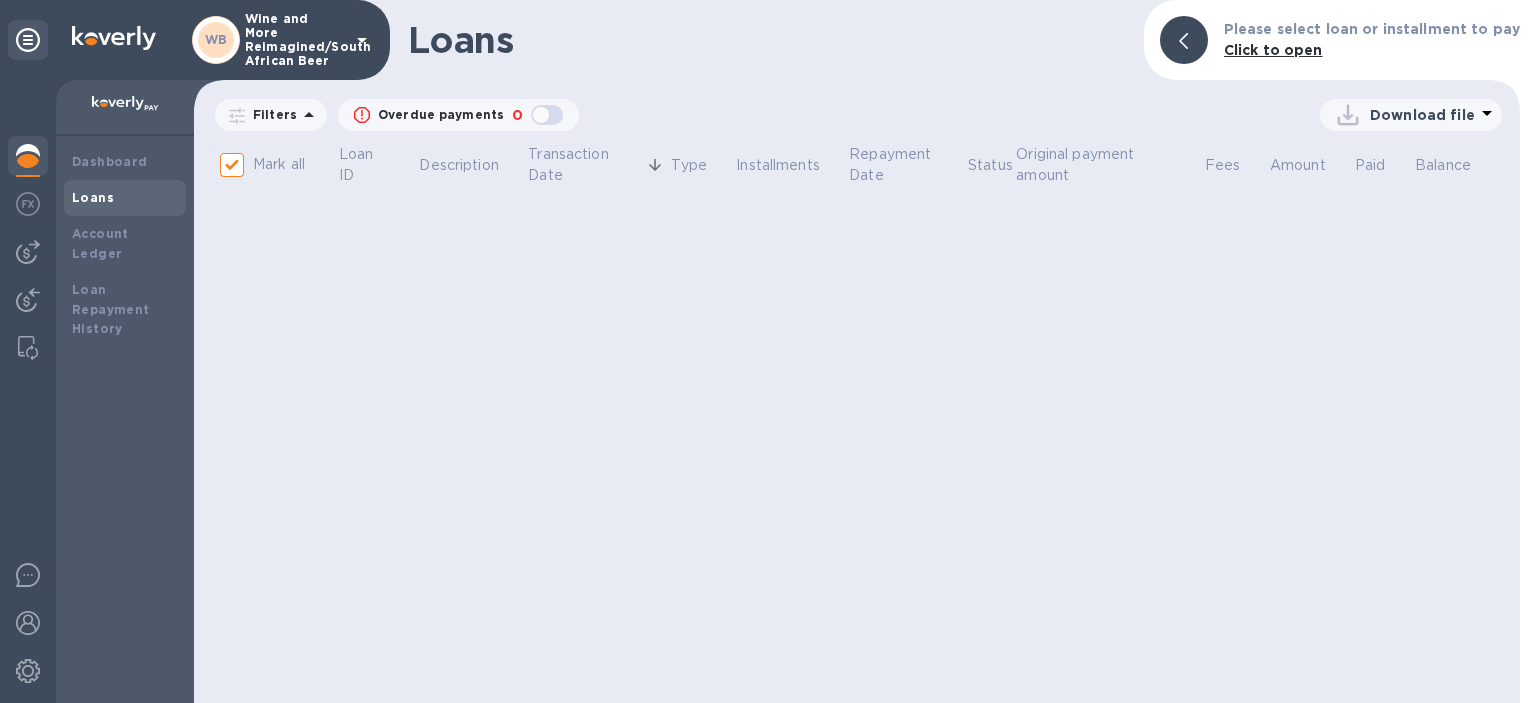 checkbox on "false" 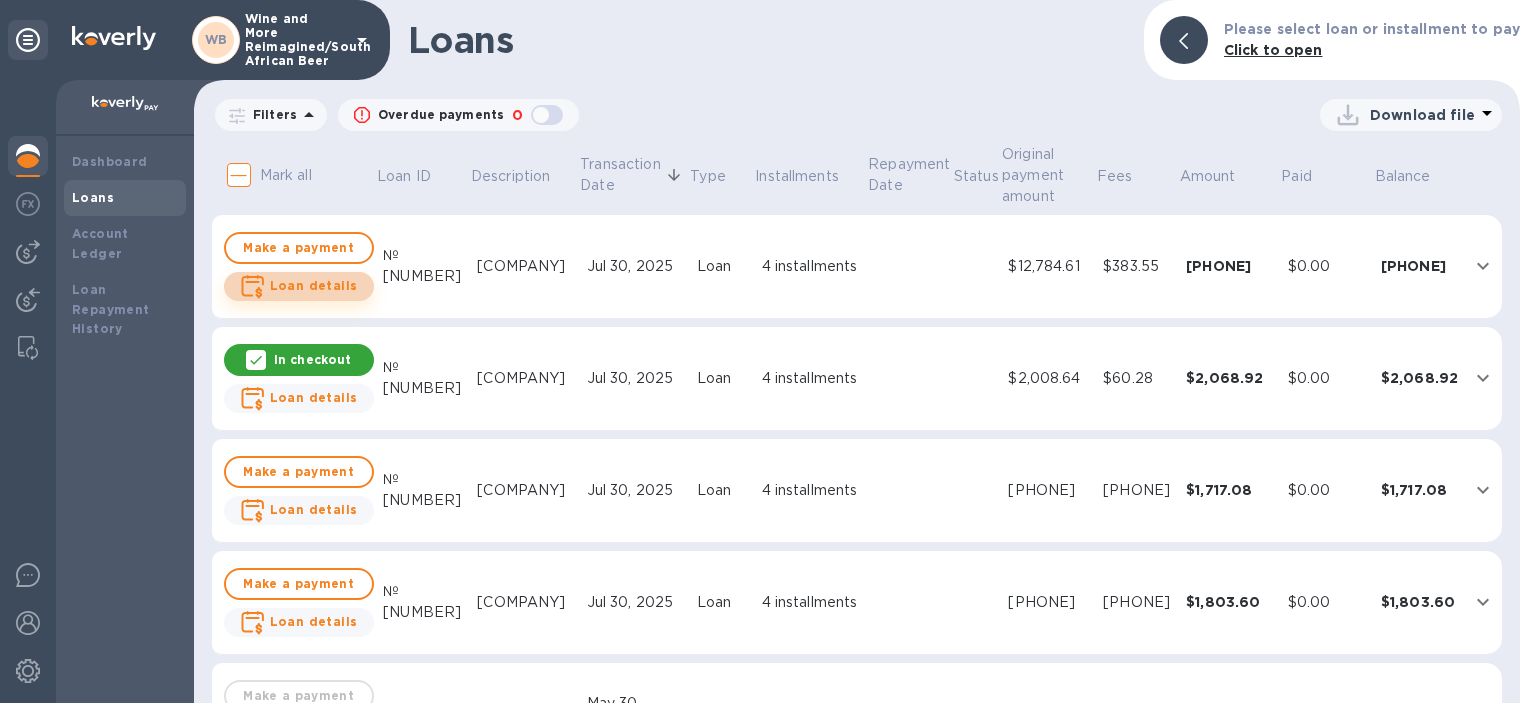 click on "Loan details" at bounding box center [314, 285] 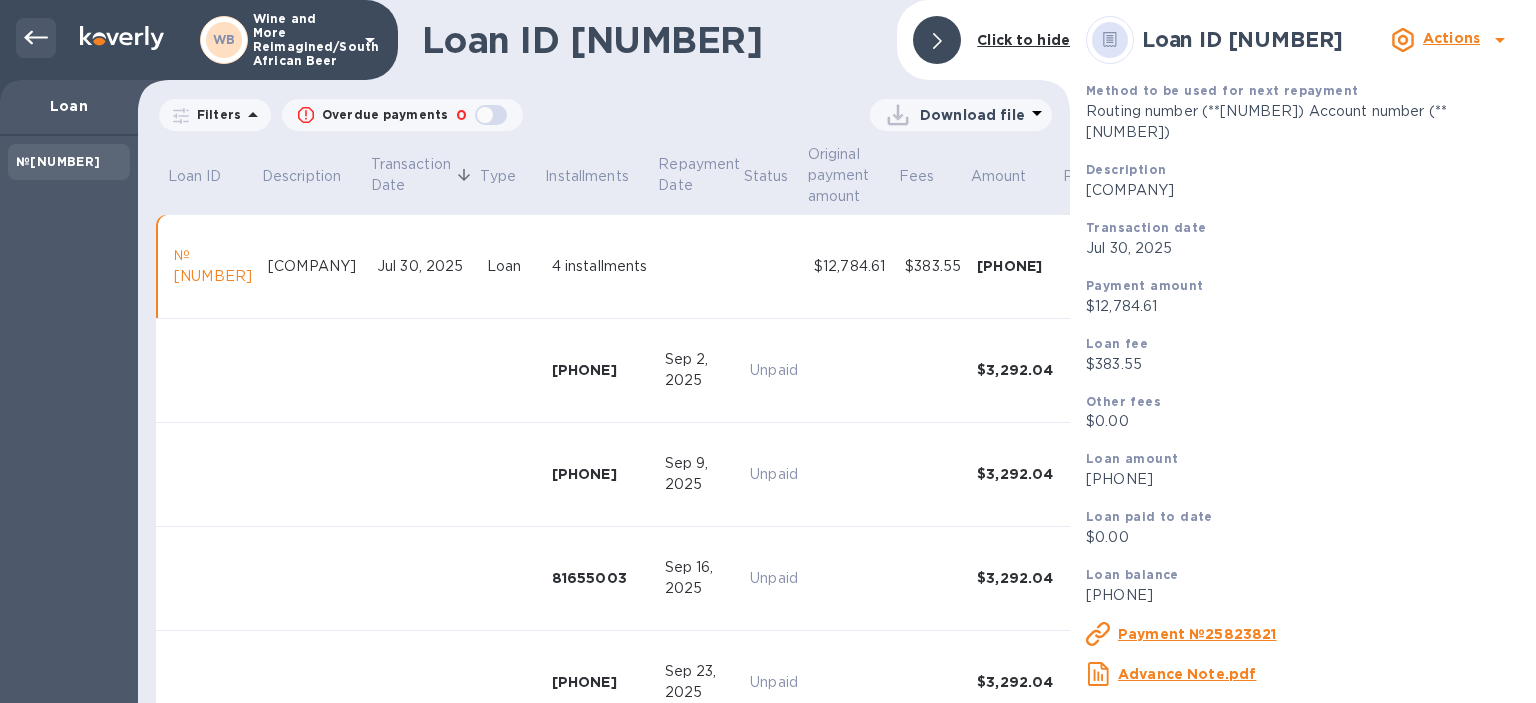 click 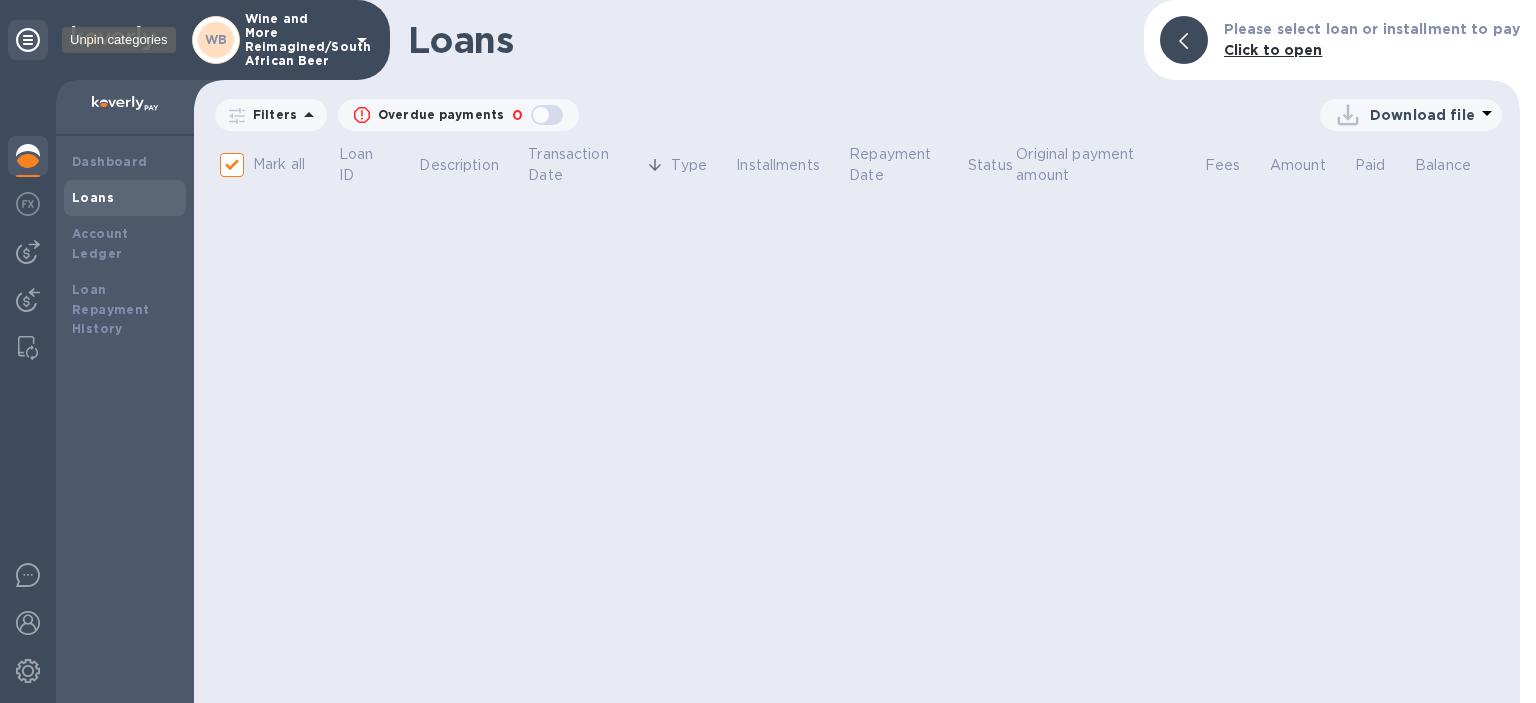 checkbox on "false" 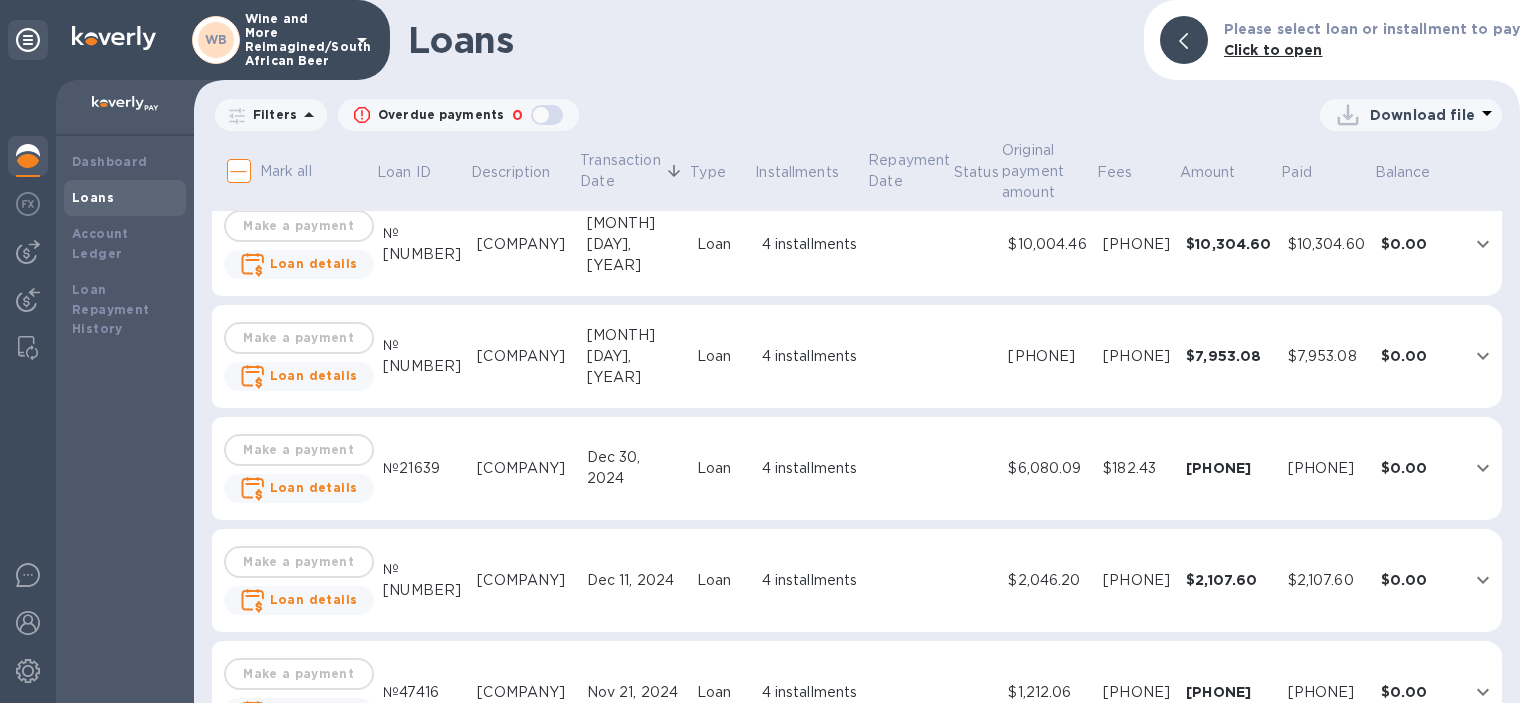 scroll, scrollTop: 345, scrollLeft: 0, axis: vertical 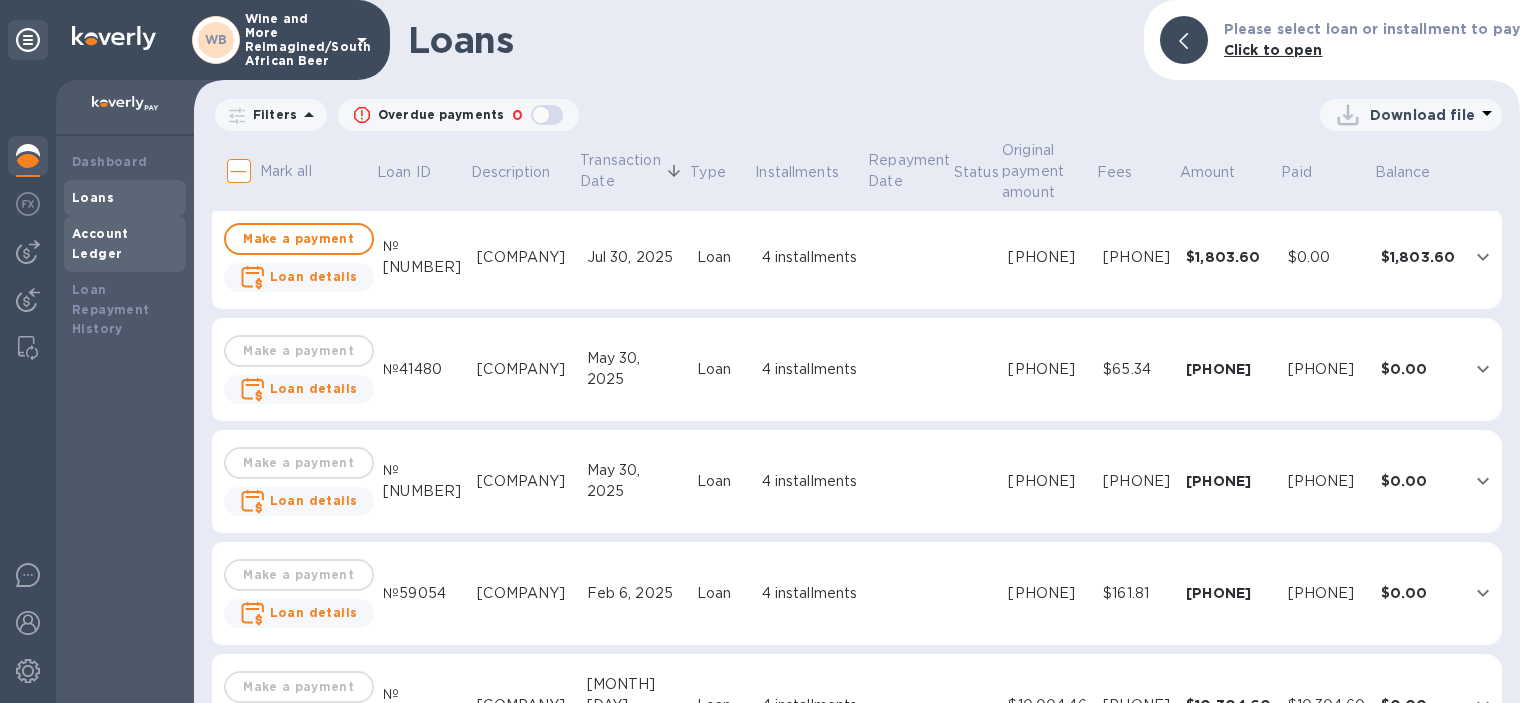 click on "Account Ledger" at bounding box center [100, 243] 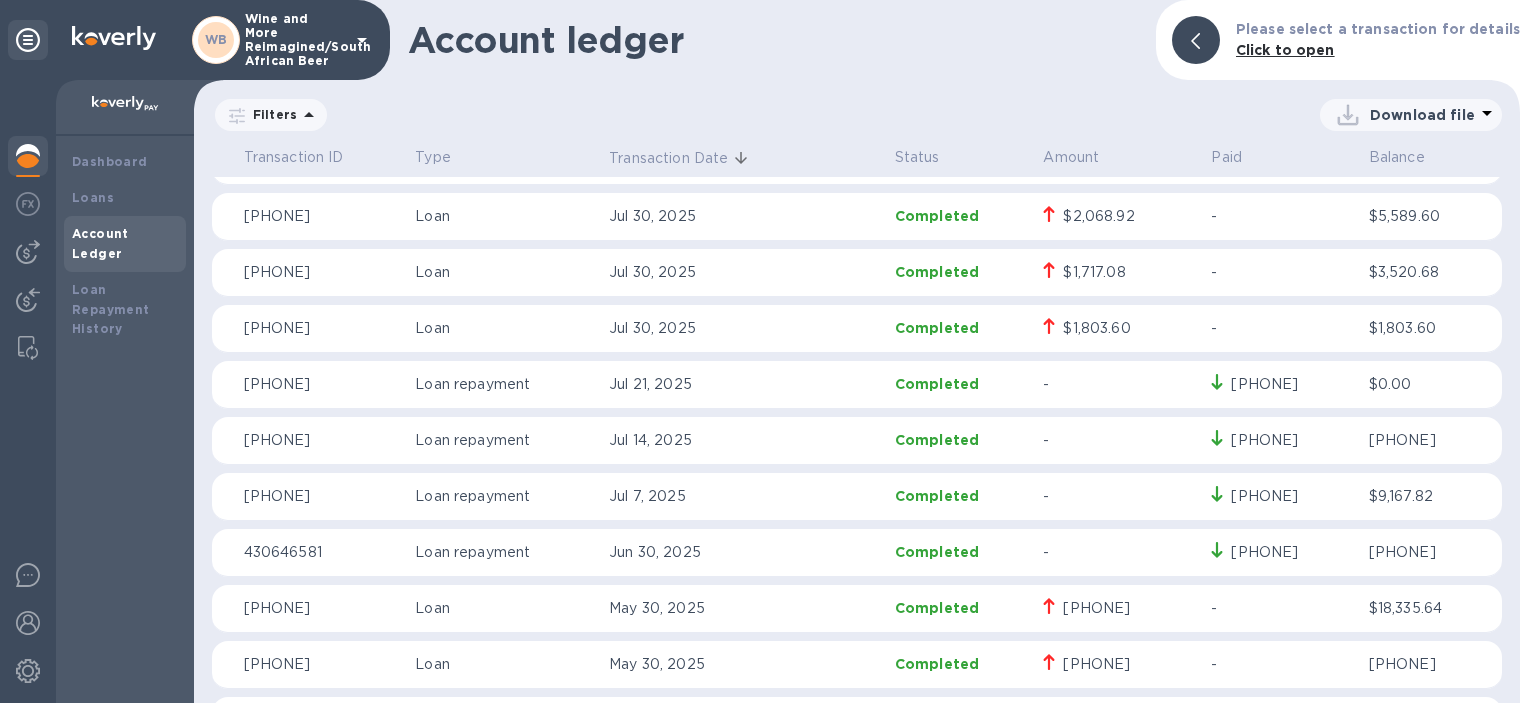 scroll, scrollTop: 0, scrollLeft: 0, axis: both 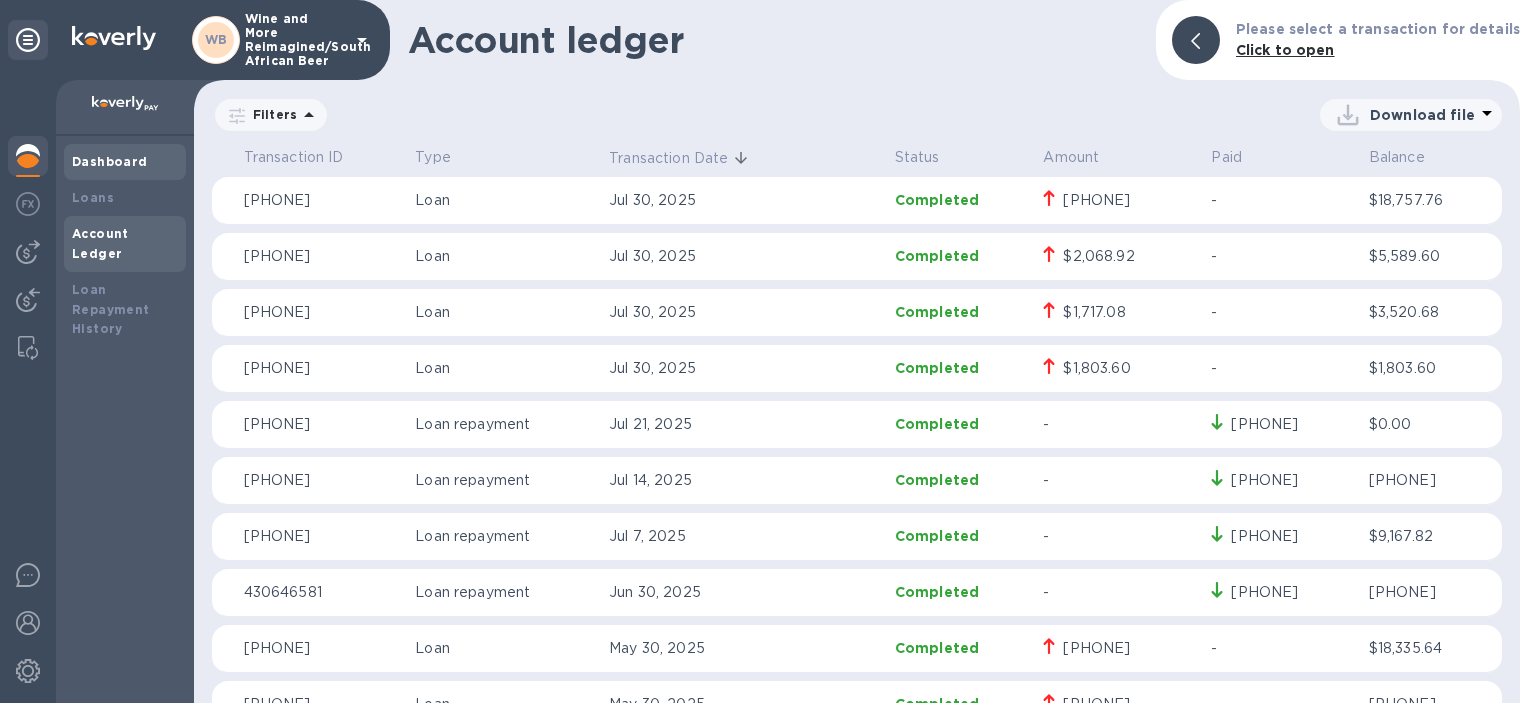 click on "Dashboard" at bounding box center [125, 162] 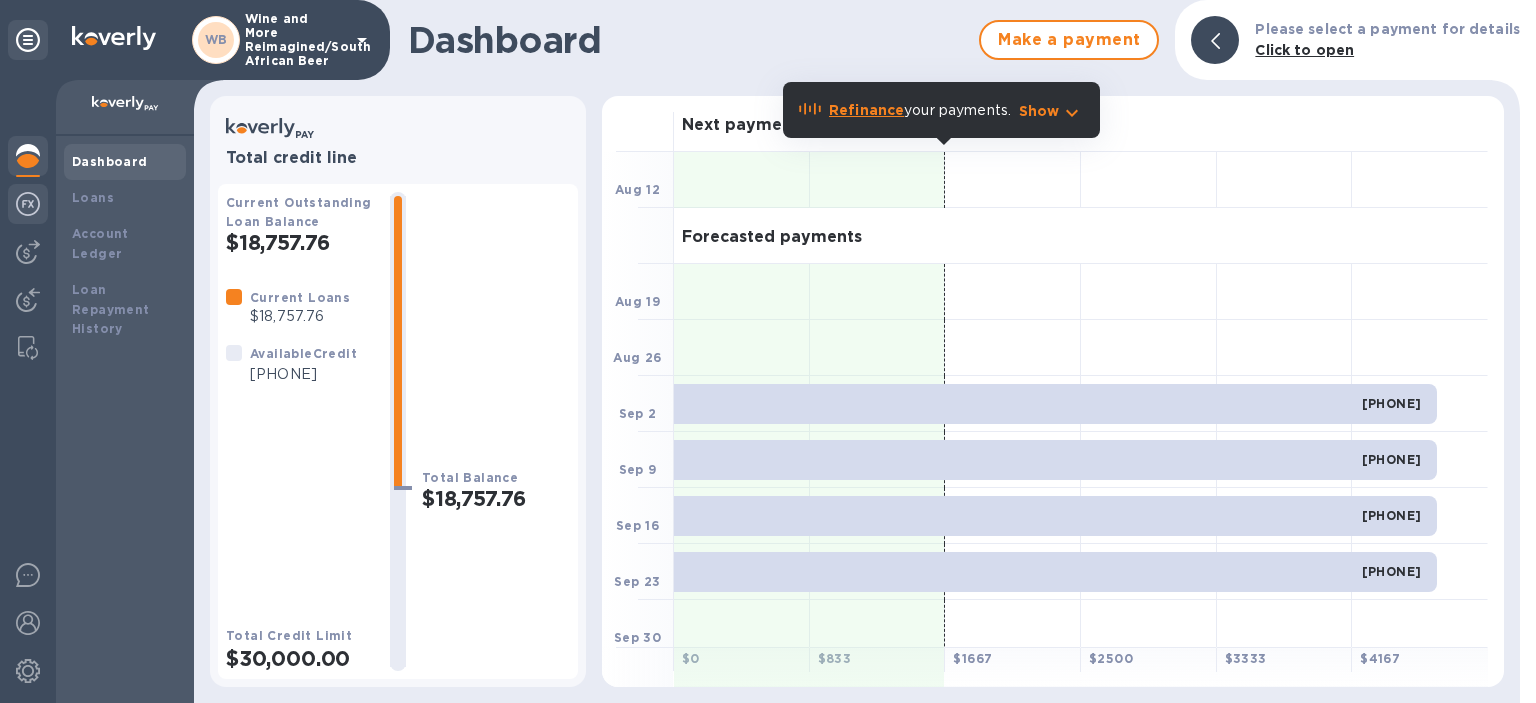 click at bounding box center [28, 204] 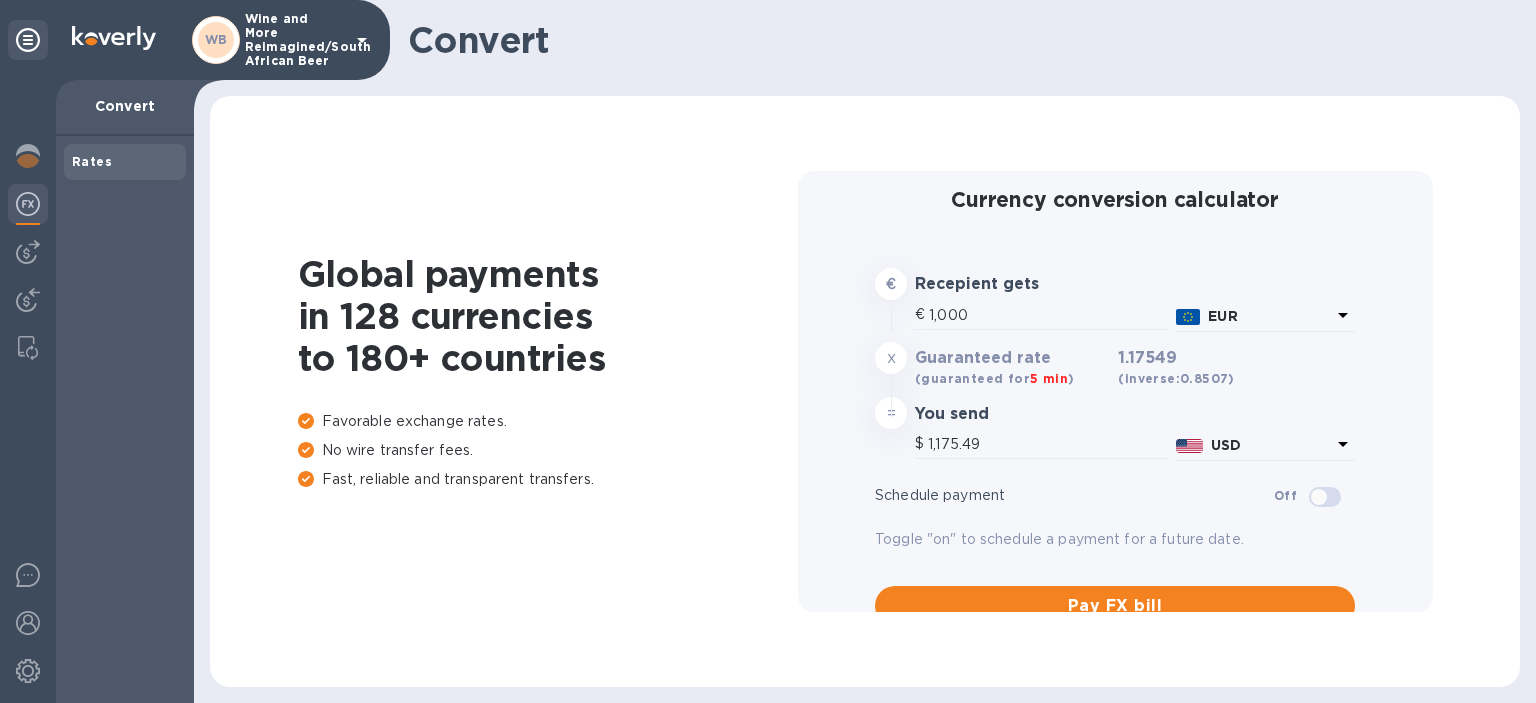 type on "1,175.49" 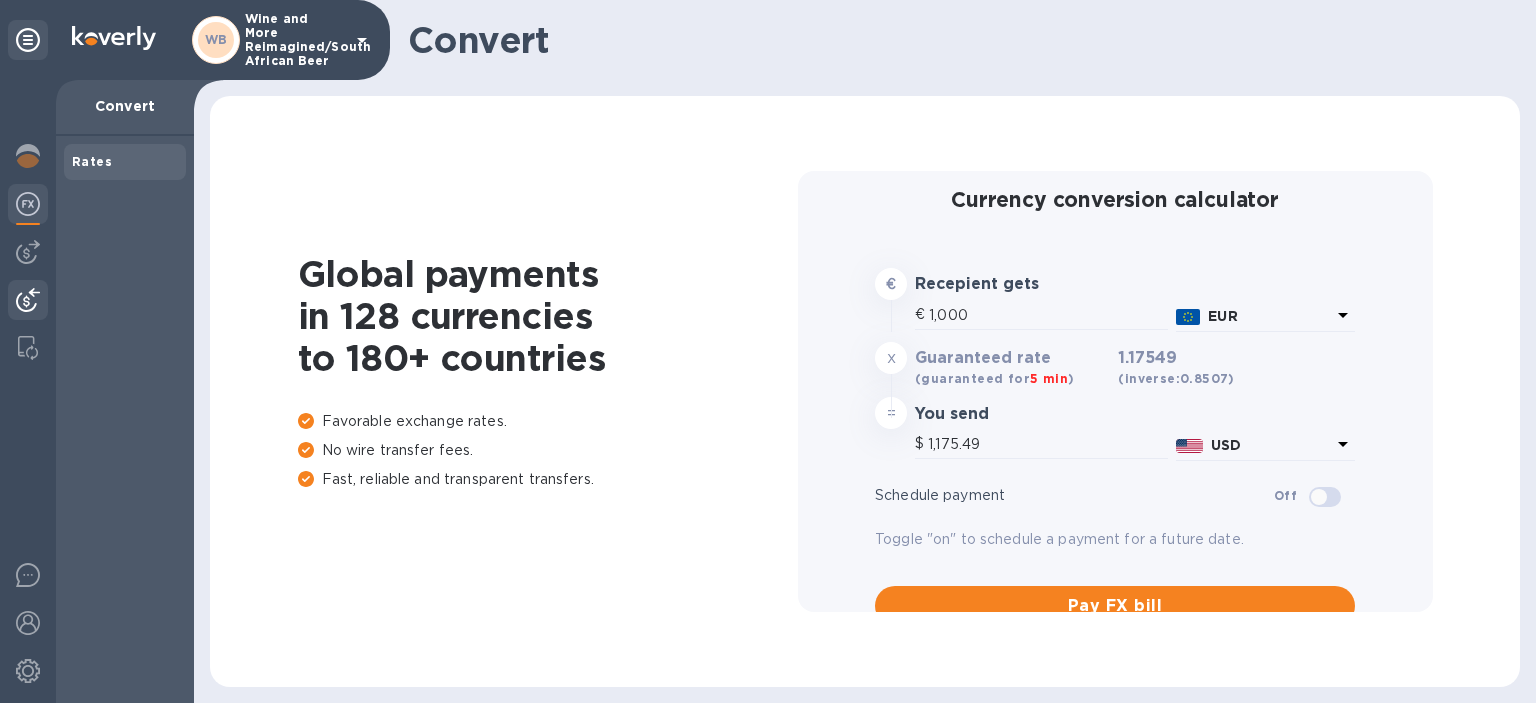 click at bounding box center [28, 300] 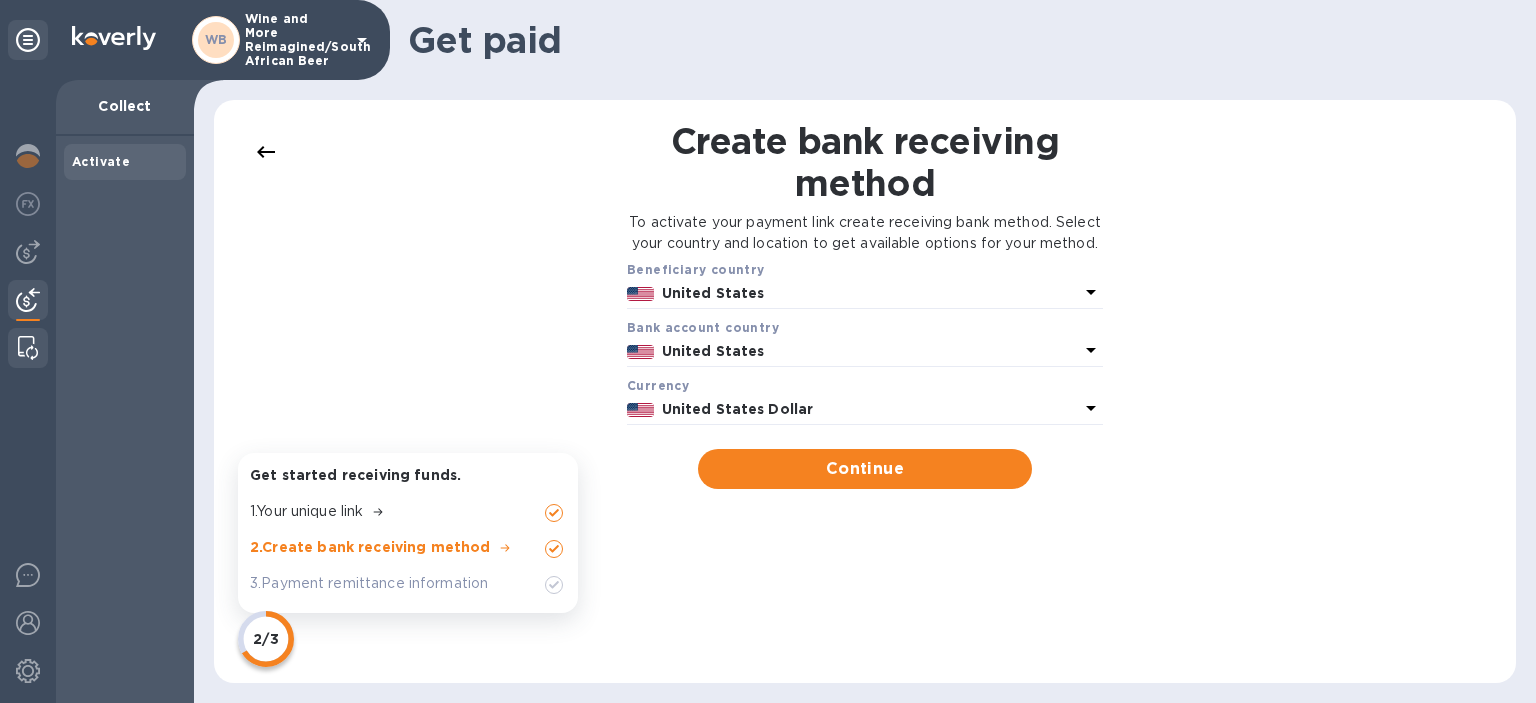 click at bounding box center [28, 348] 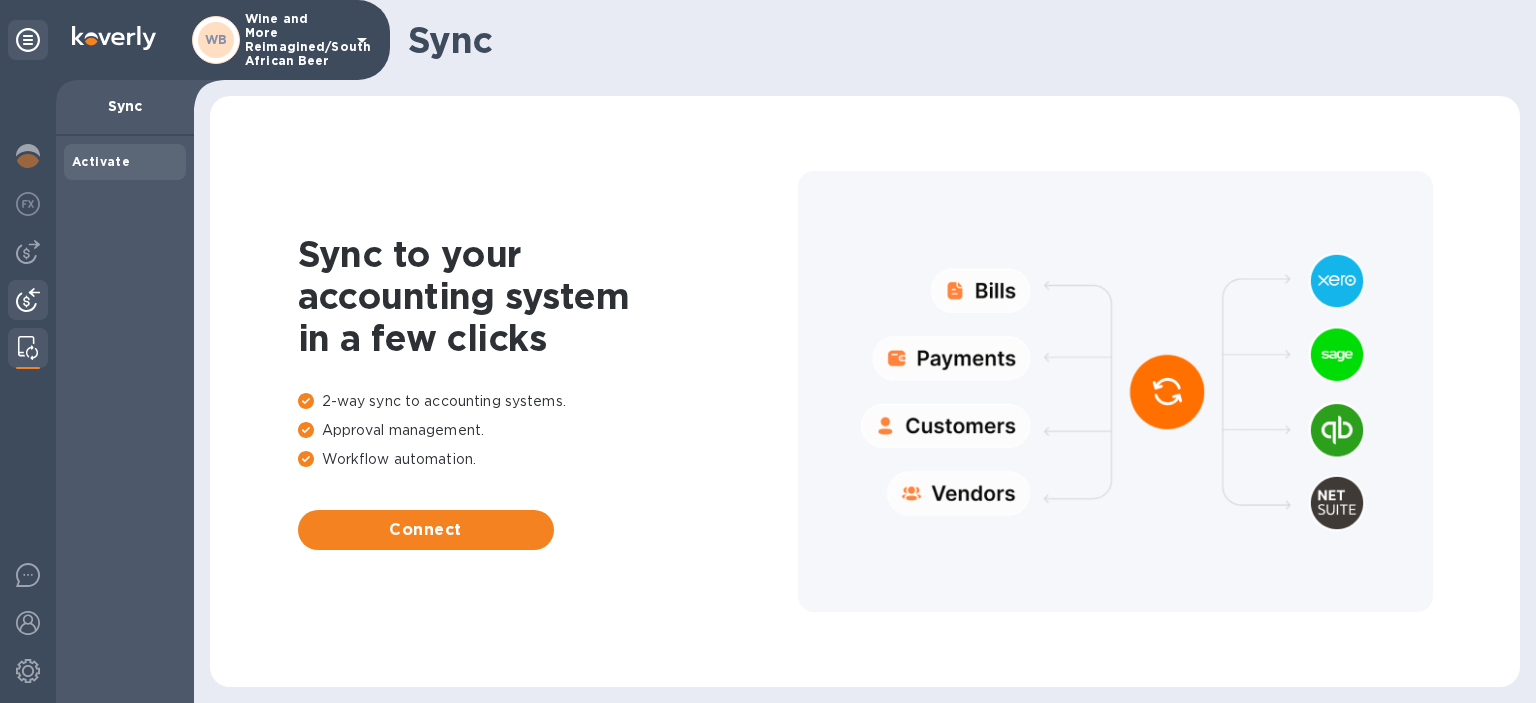 click at bounding box center (28, 300) 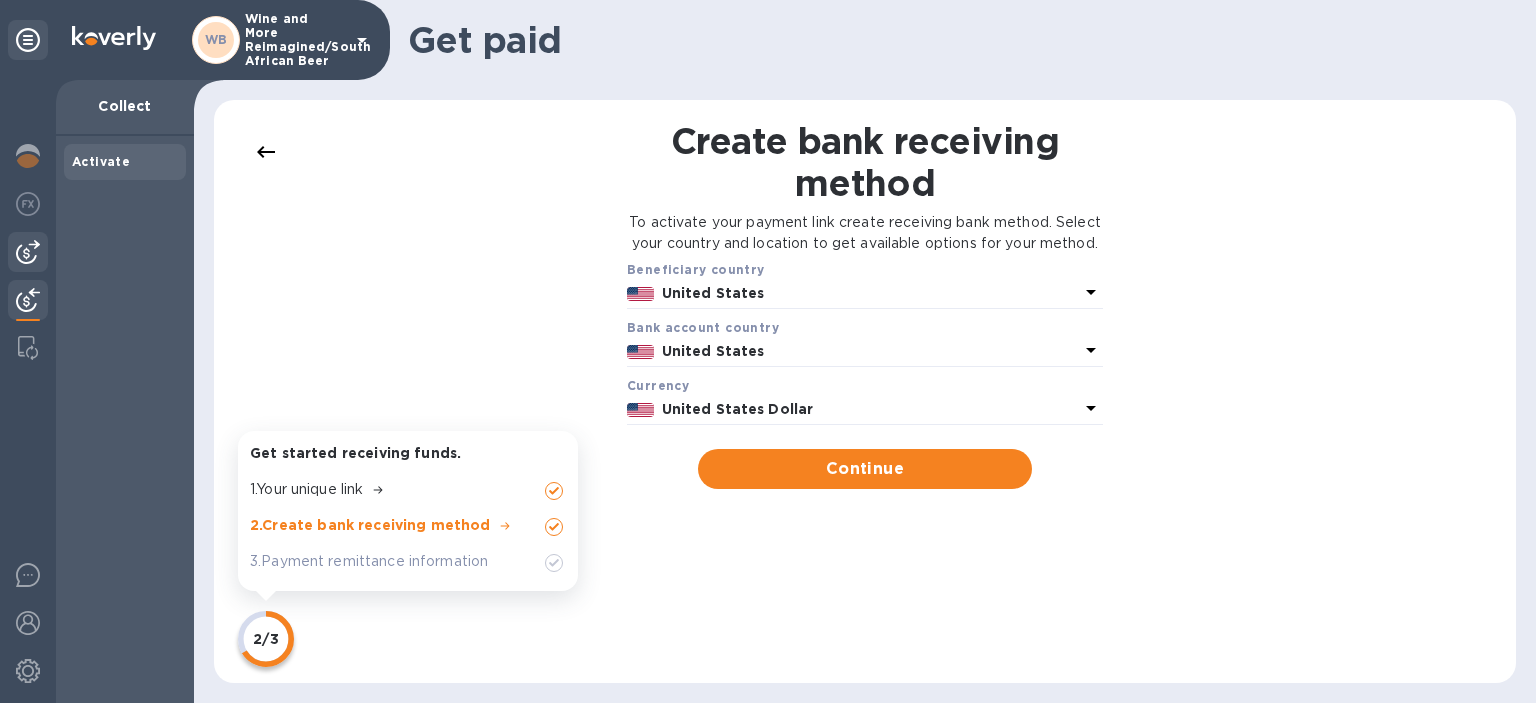 click at bounding box center (28, 252) 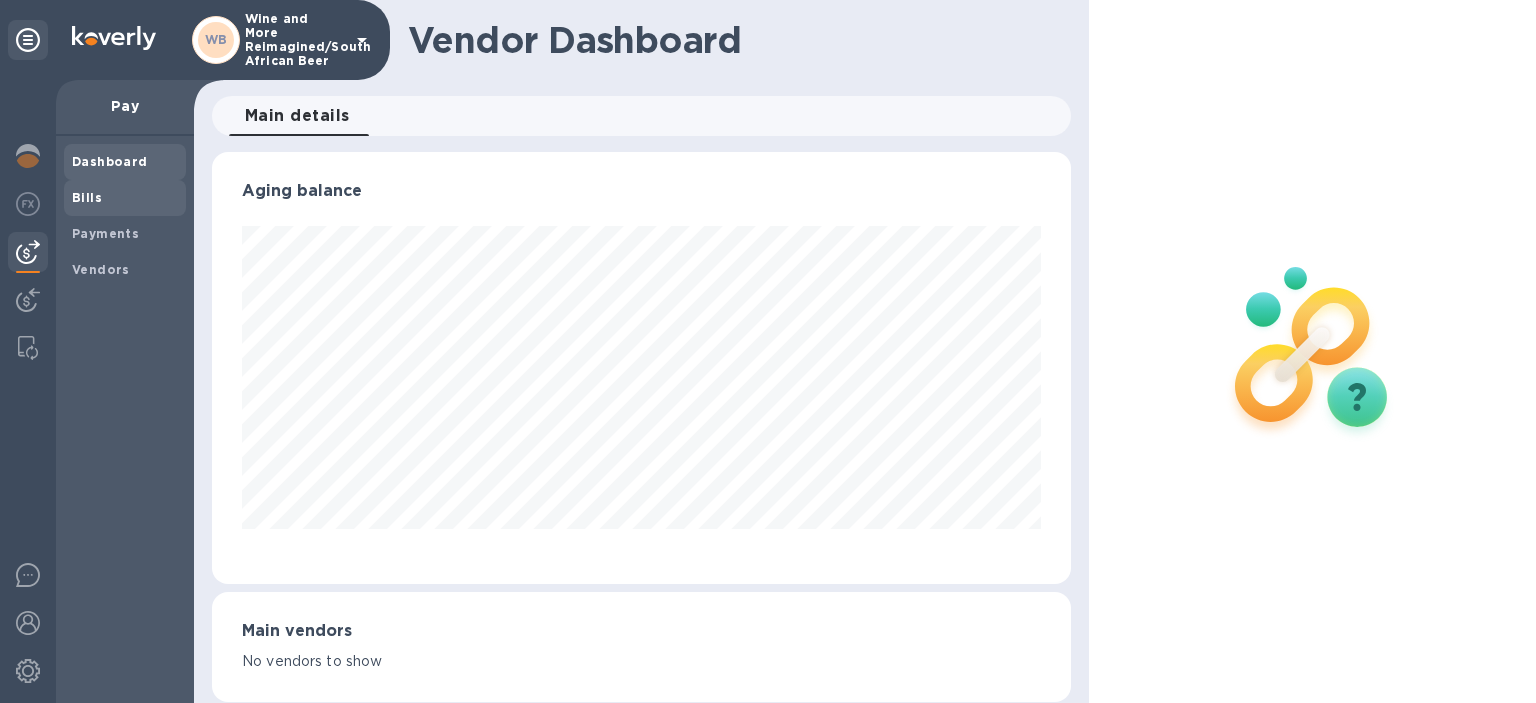 scroll, scrollTop: 999568, scrollLeft: 999141, axis: both 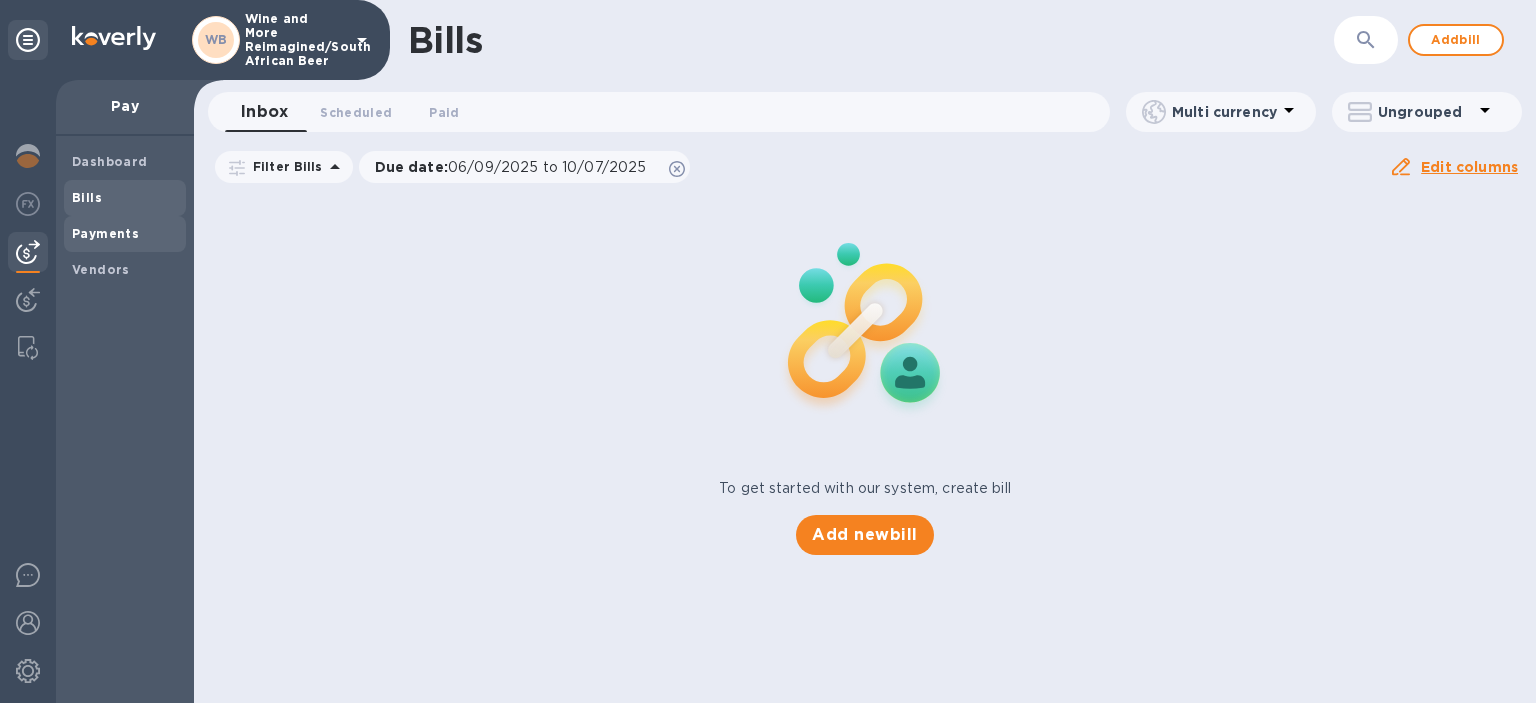 click on "Payments" at bounding box center (125, 234) 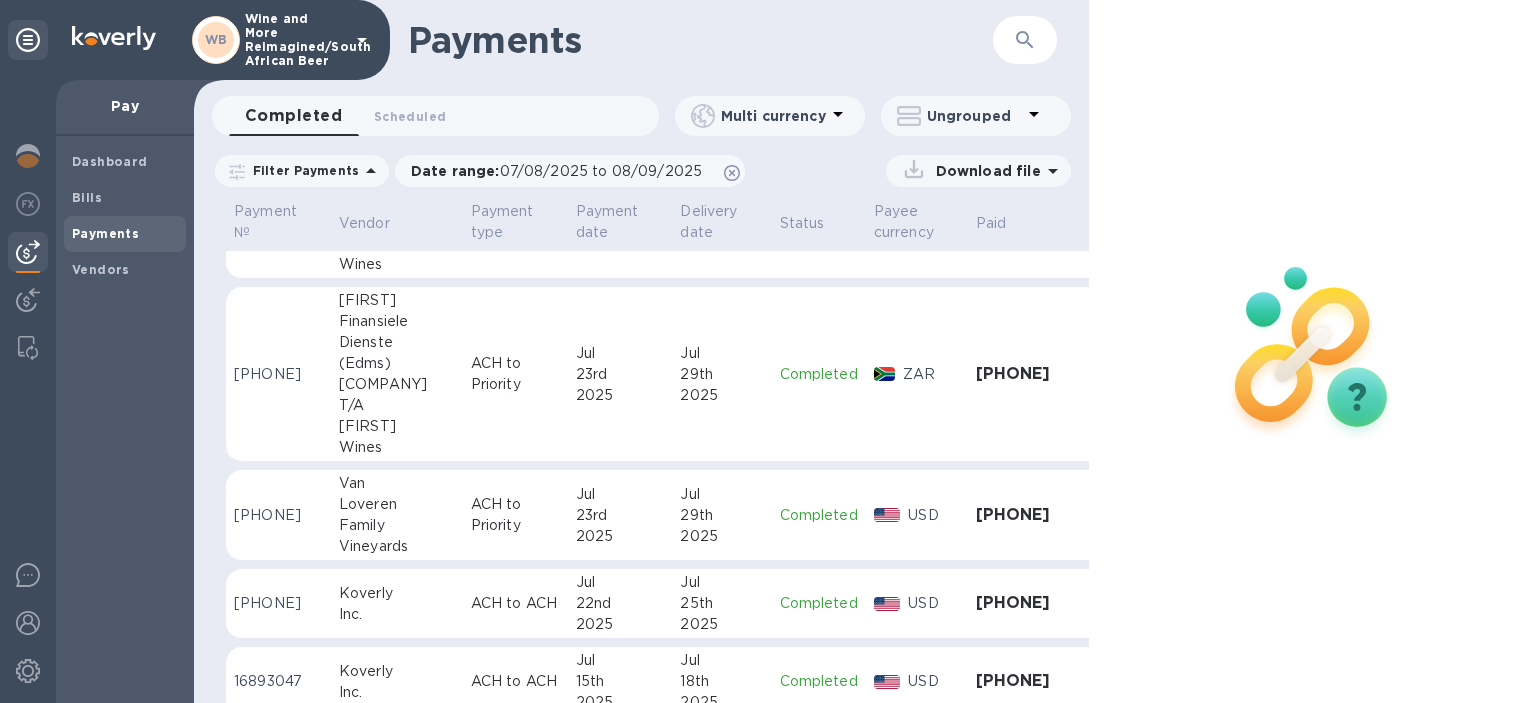 scroll, scrollTop: 1002, scrollLeft: 0, axis: vertical 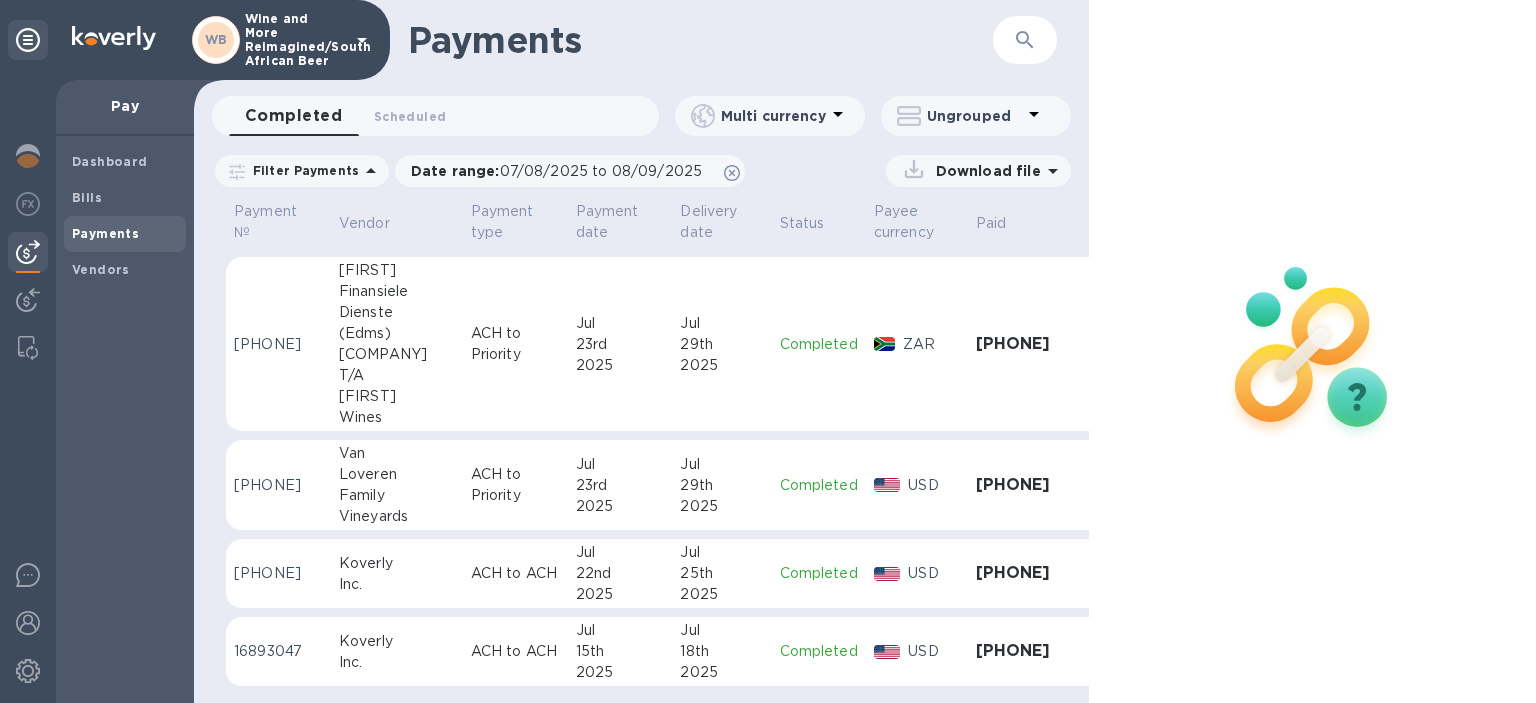 click on "[PHONE]" at bounding box center (1024, 485) 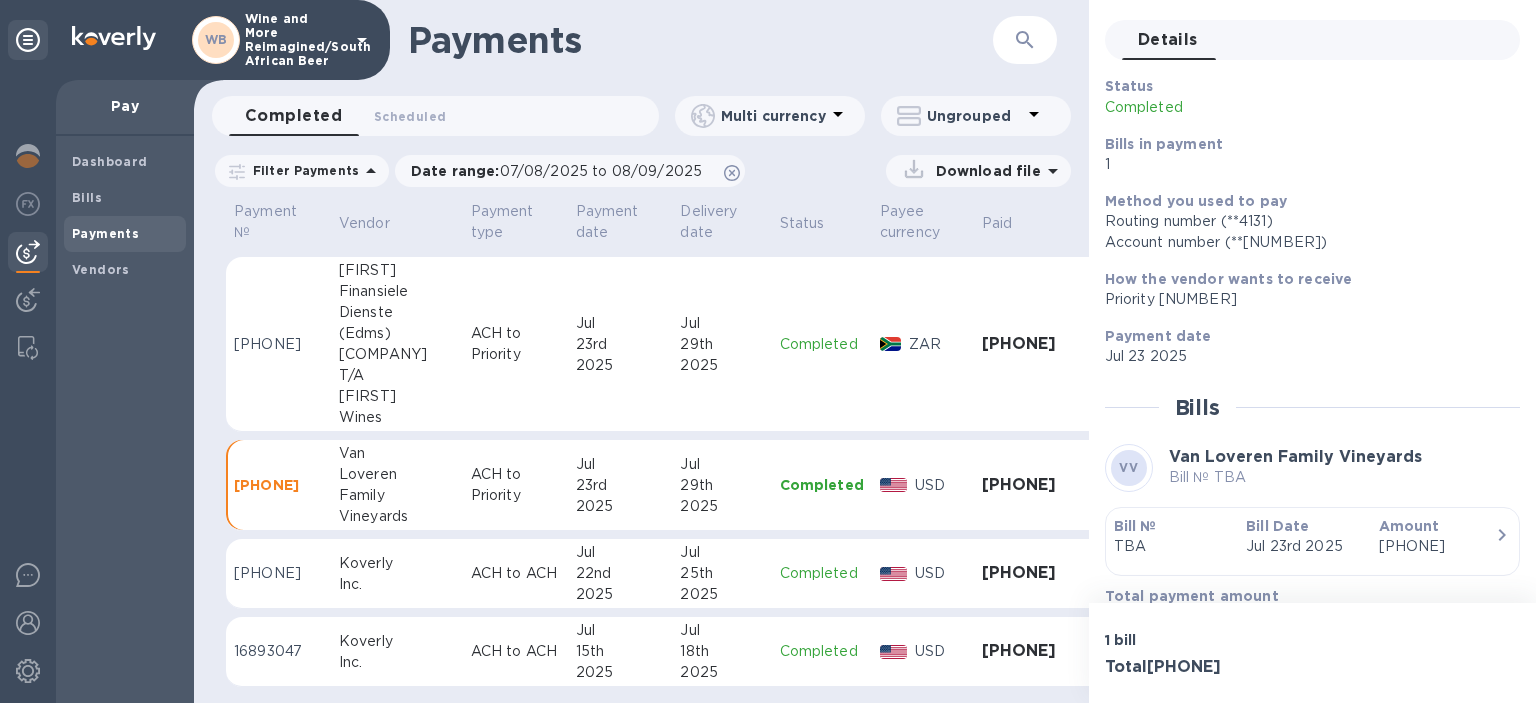 scroll, scrollTop: 108, scrollLeft: 0, axis: vertical 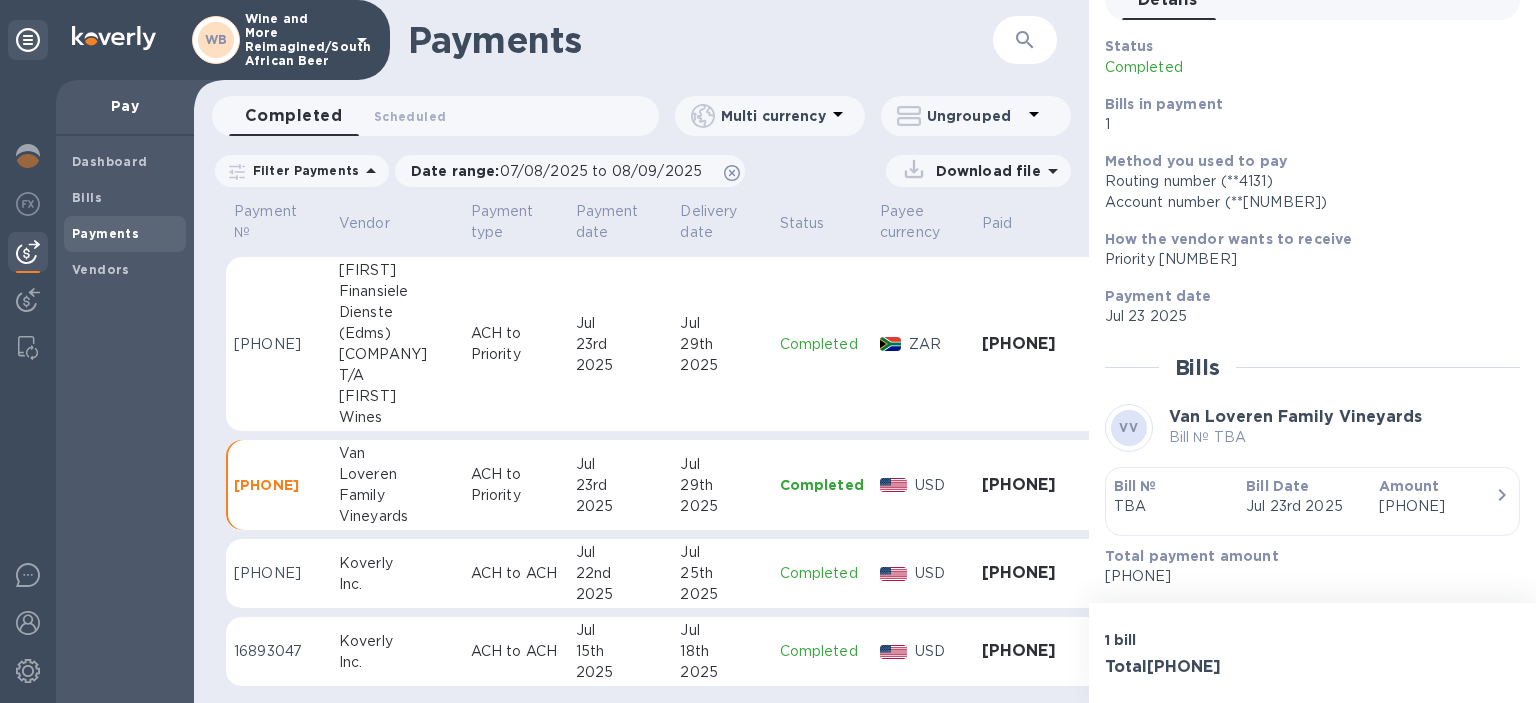 click on "[PHONE]" at bounding box center [278, 344] 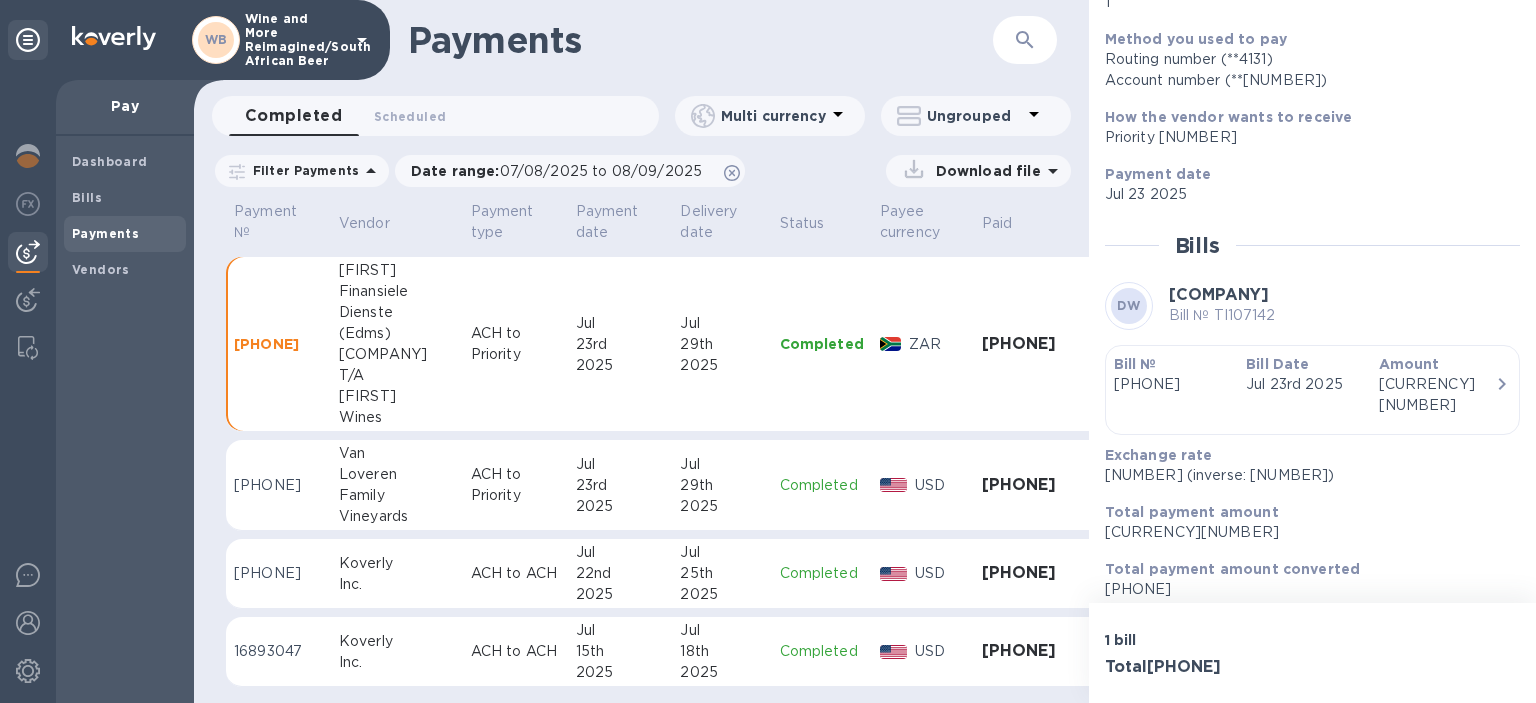 scroll, scrollTop: 232, scrollLeft: 0, axis: vertical 